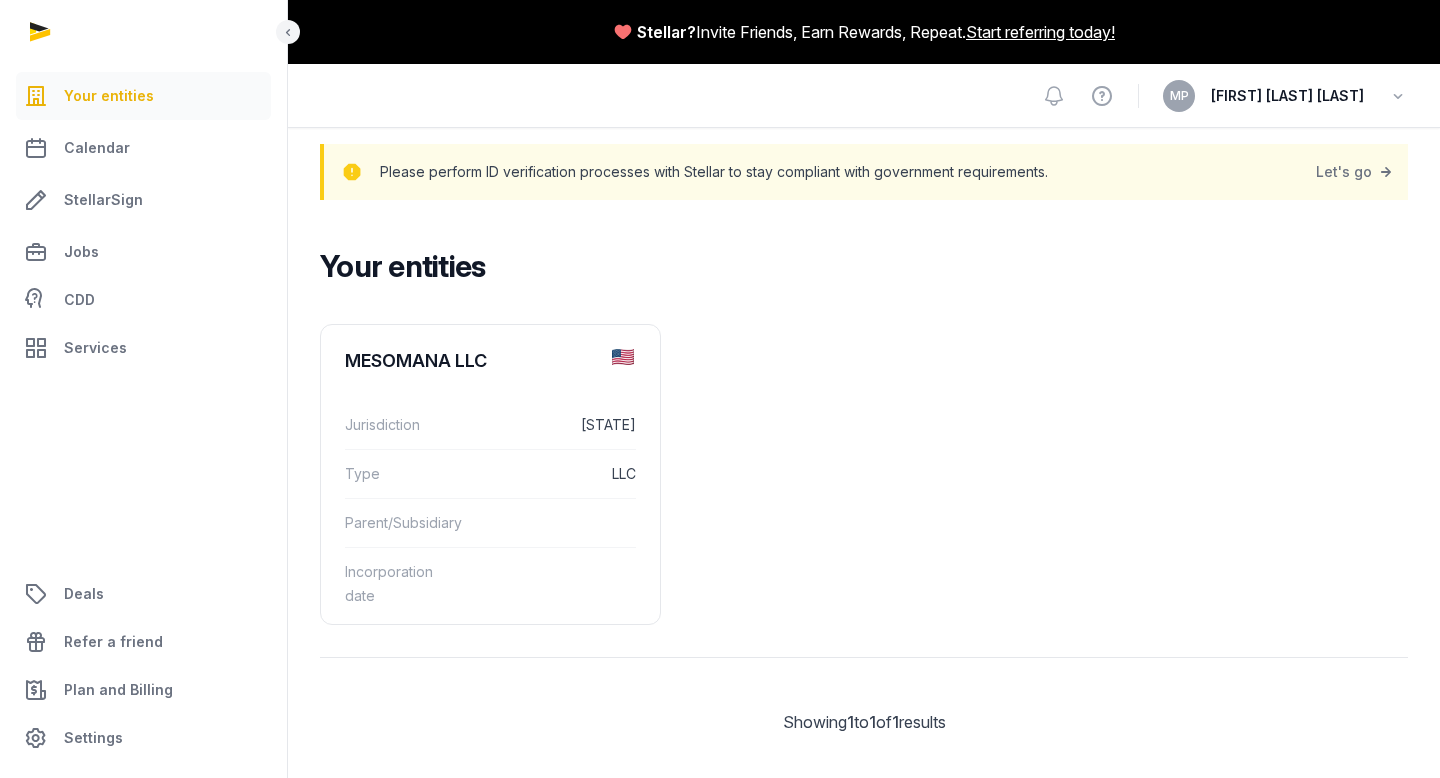 scroll, scrollTop: 0, scrollLeft: 0, axis: both 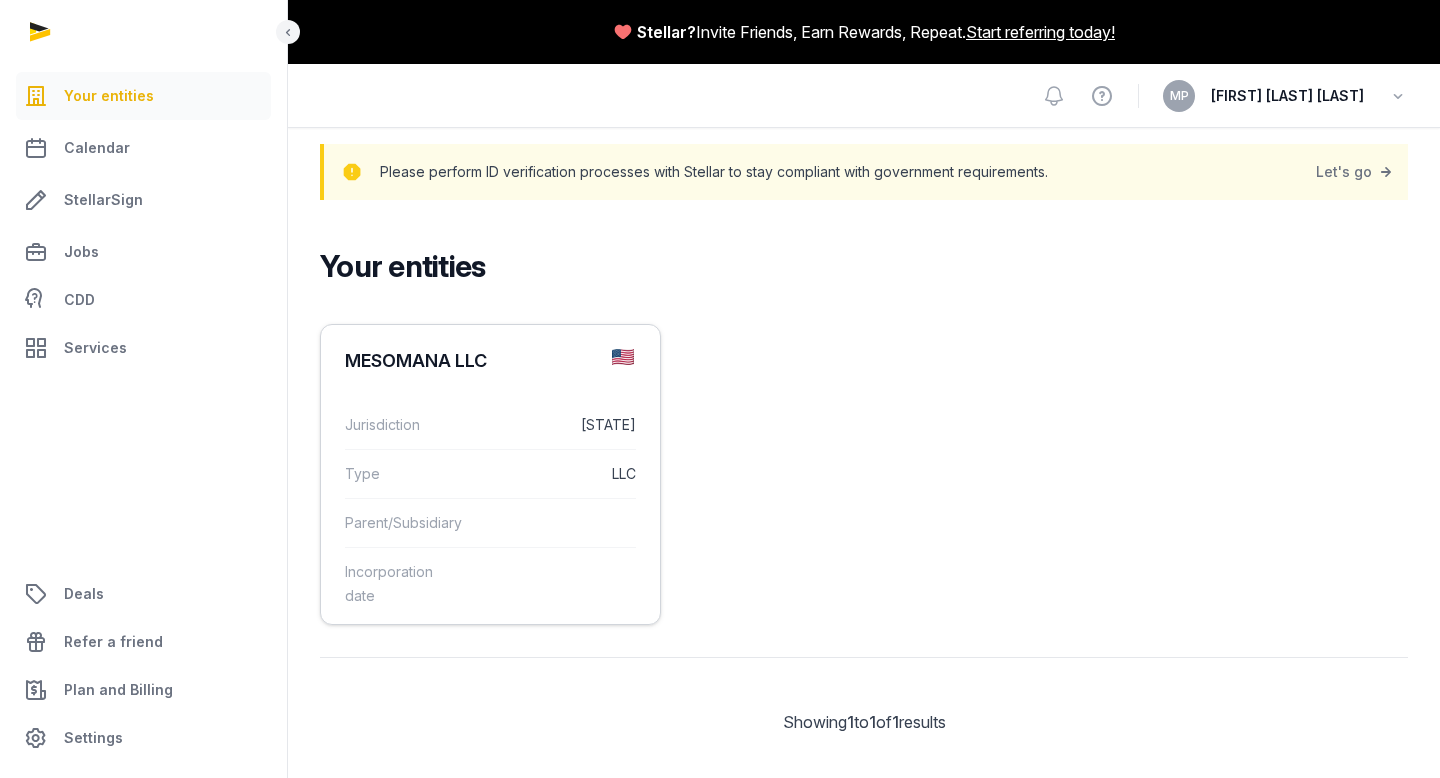 click on "LLC" at bounding box center (553, 474) 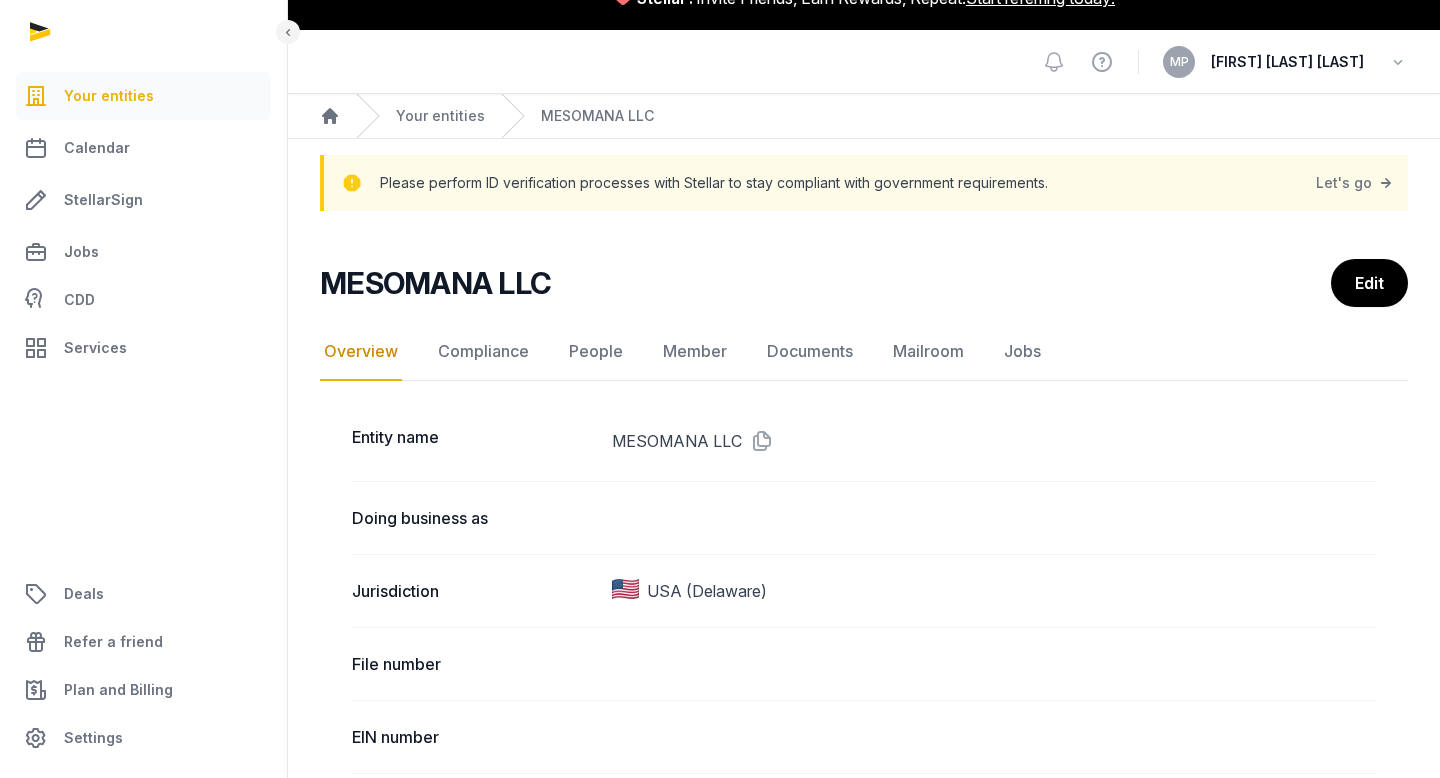 scroll, scrollTop: 0, scrollLeft: 0, axis: both 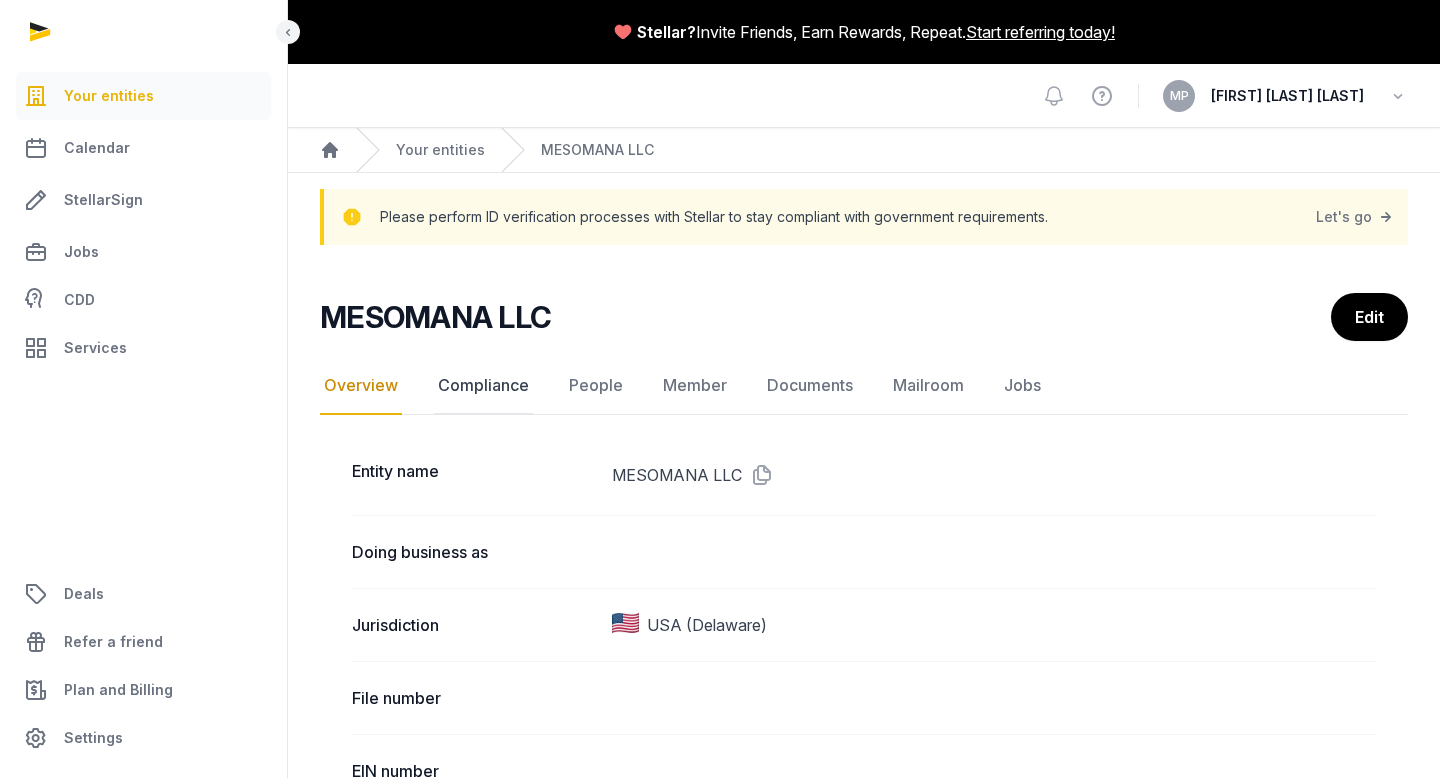click on "Compliance" 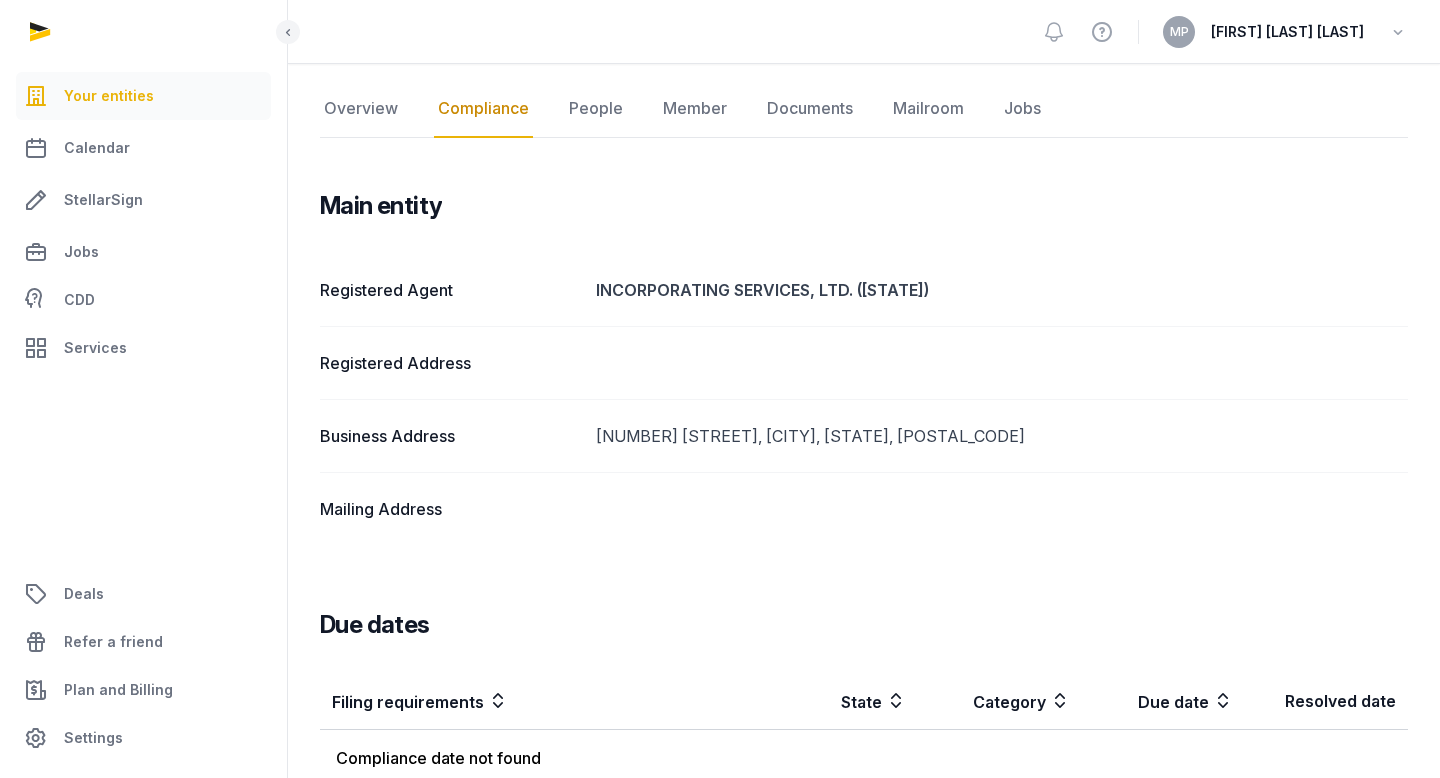 scroll, scrollTop: 313, scrollLeft: 0, axis: vertical 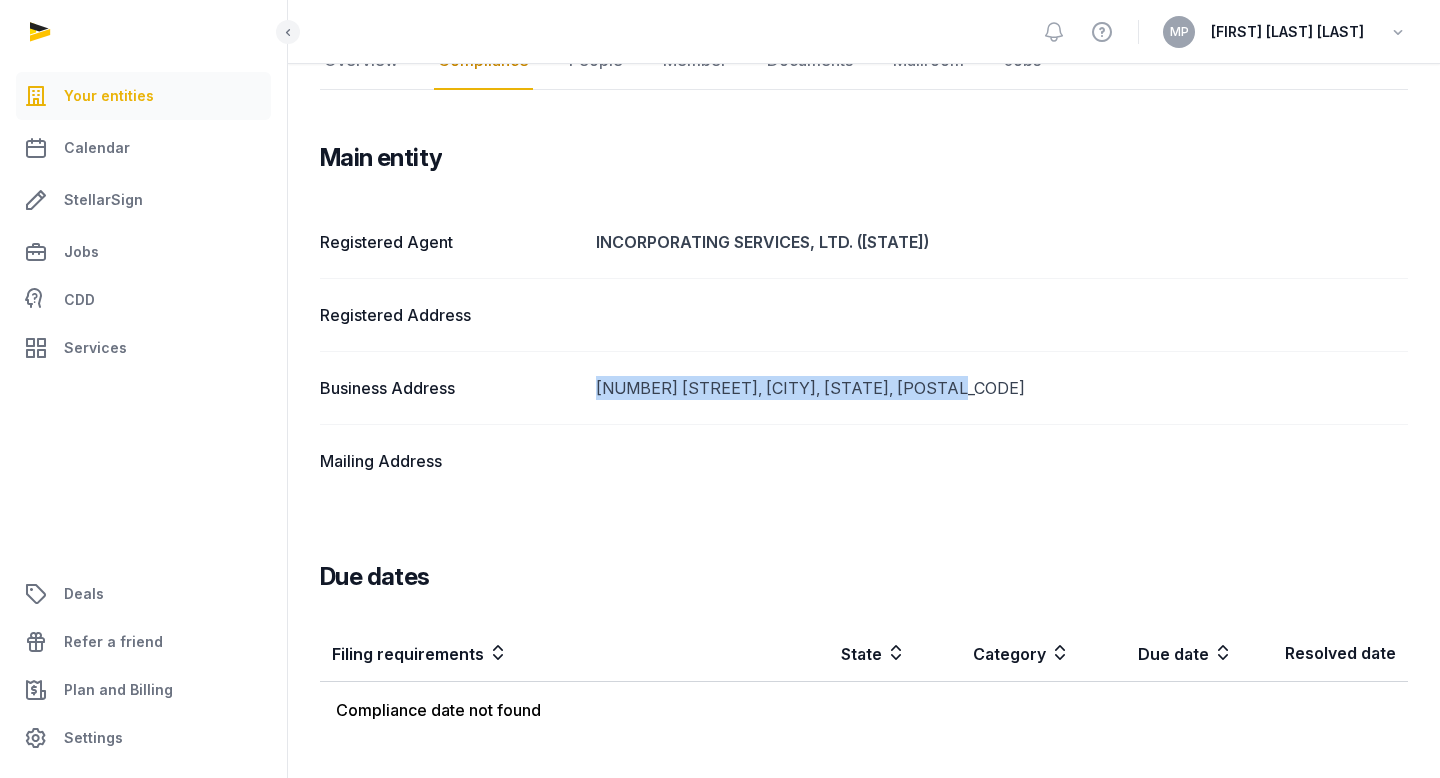 drag, startPoint x: 595, startPoint y: 390, endPoint x: 991, endPoint y: 402, distance: 396.18176 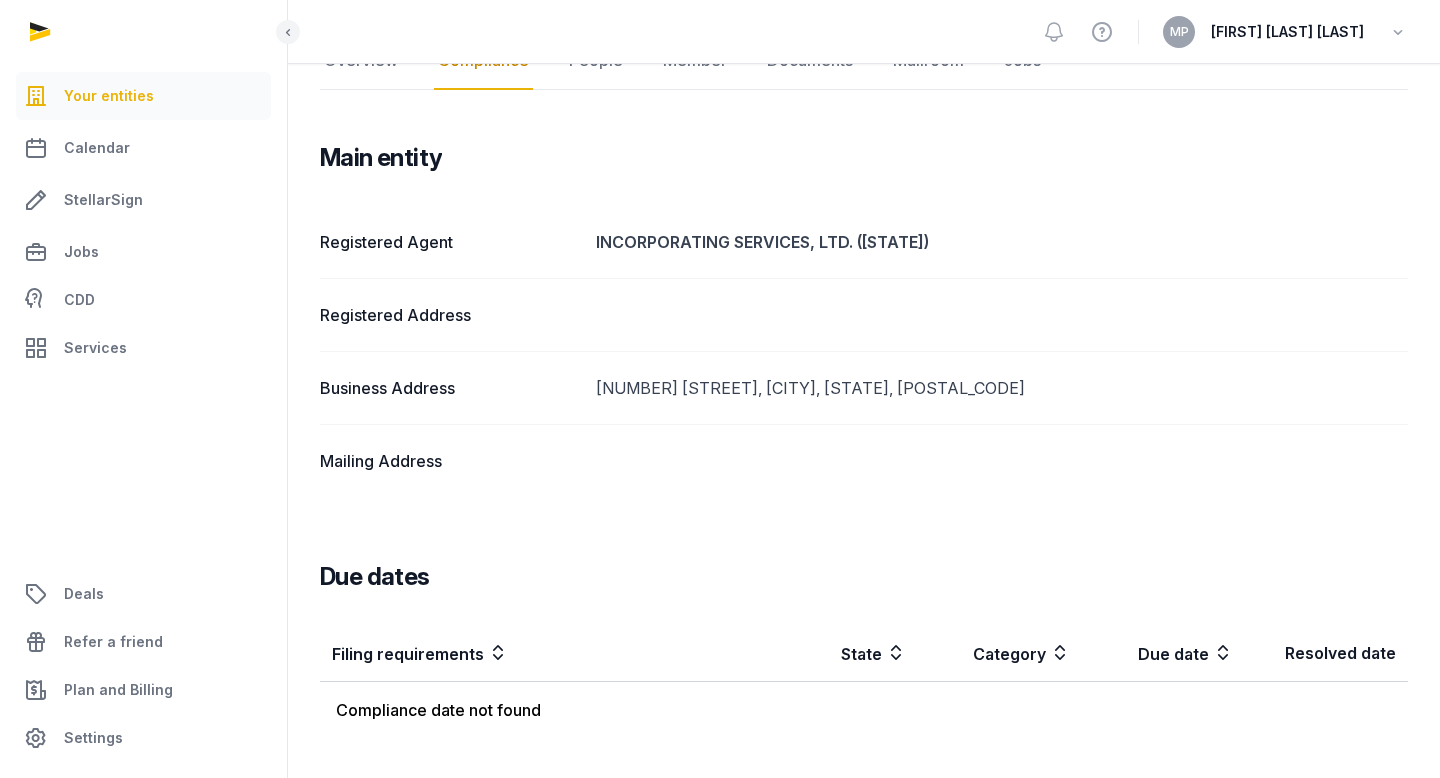 click at bounding box center (1002, 315) 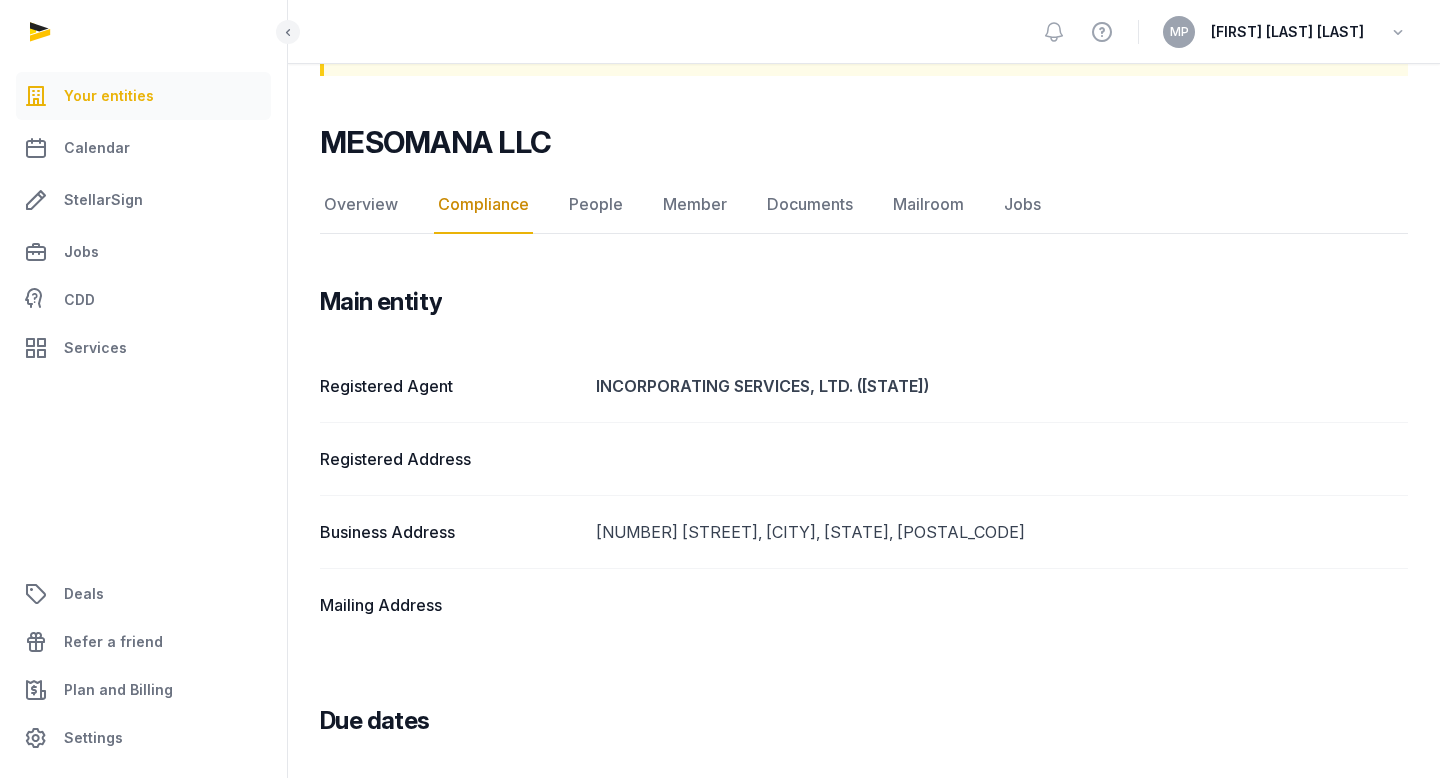 scroll, scrollTop: 168, scrollLeft: 0, axis: vertical 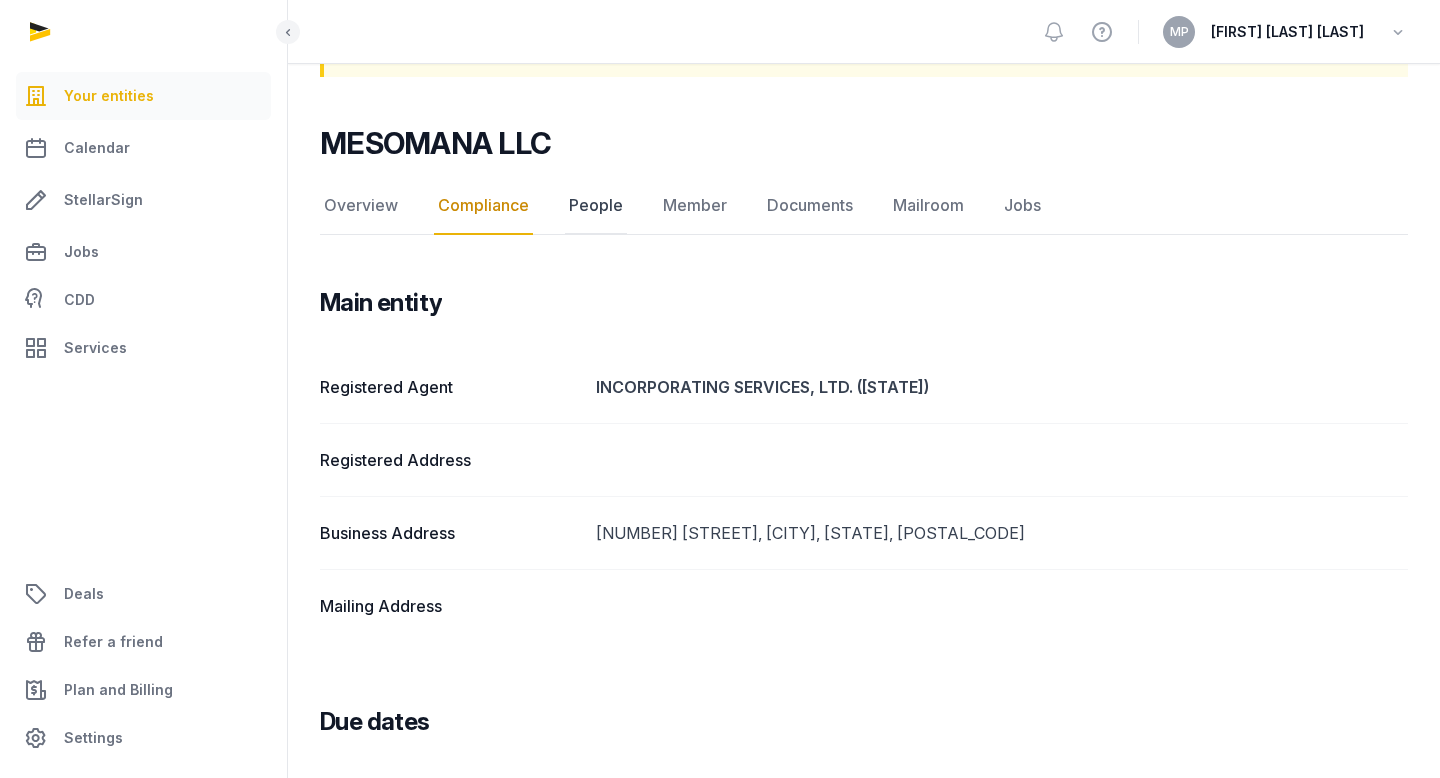 click on "People" 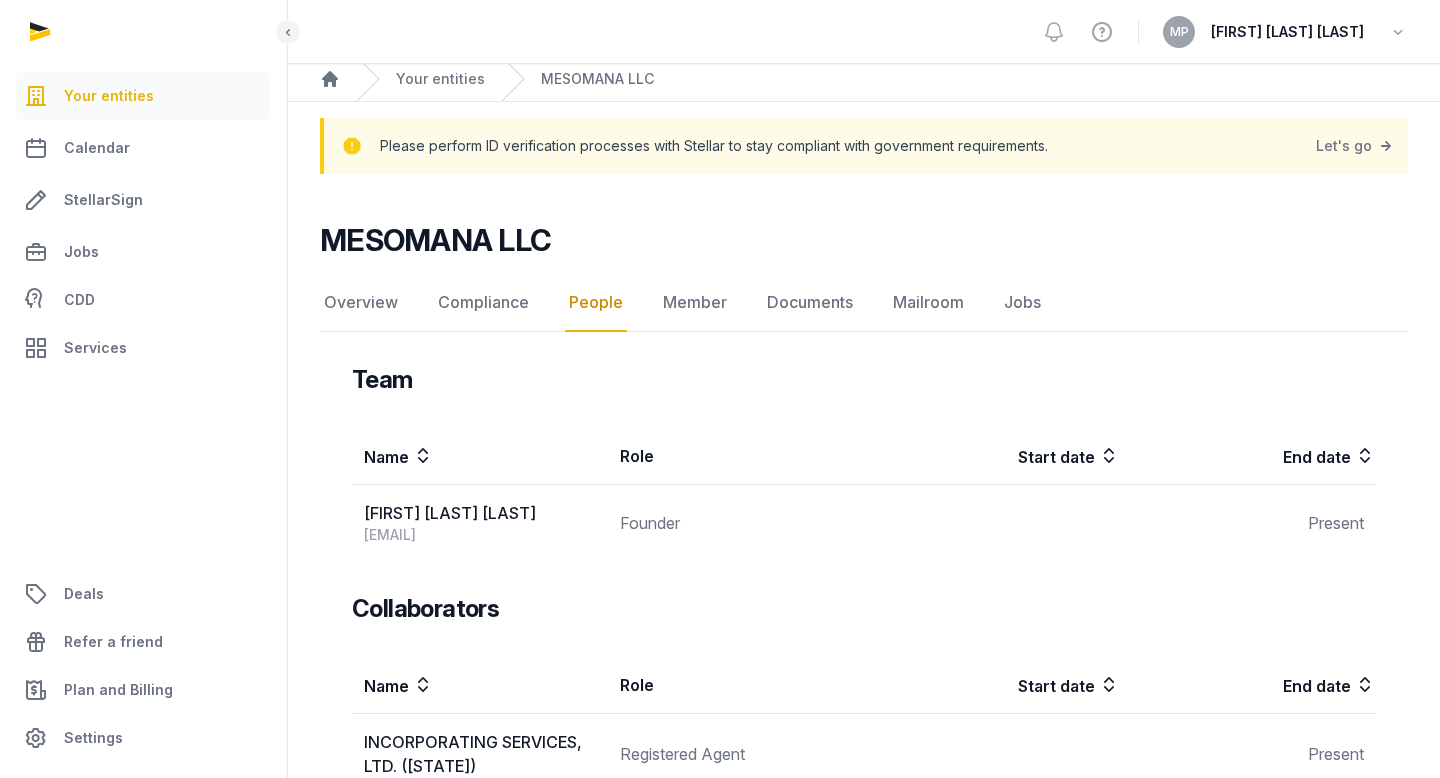 scroll, scrollTop: 69, scrollLeft: 0, axis: vertical 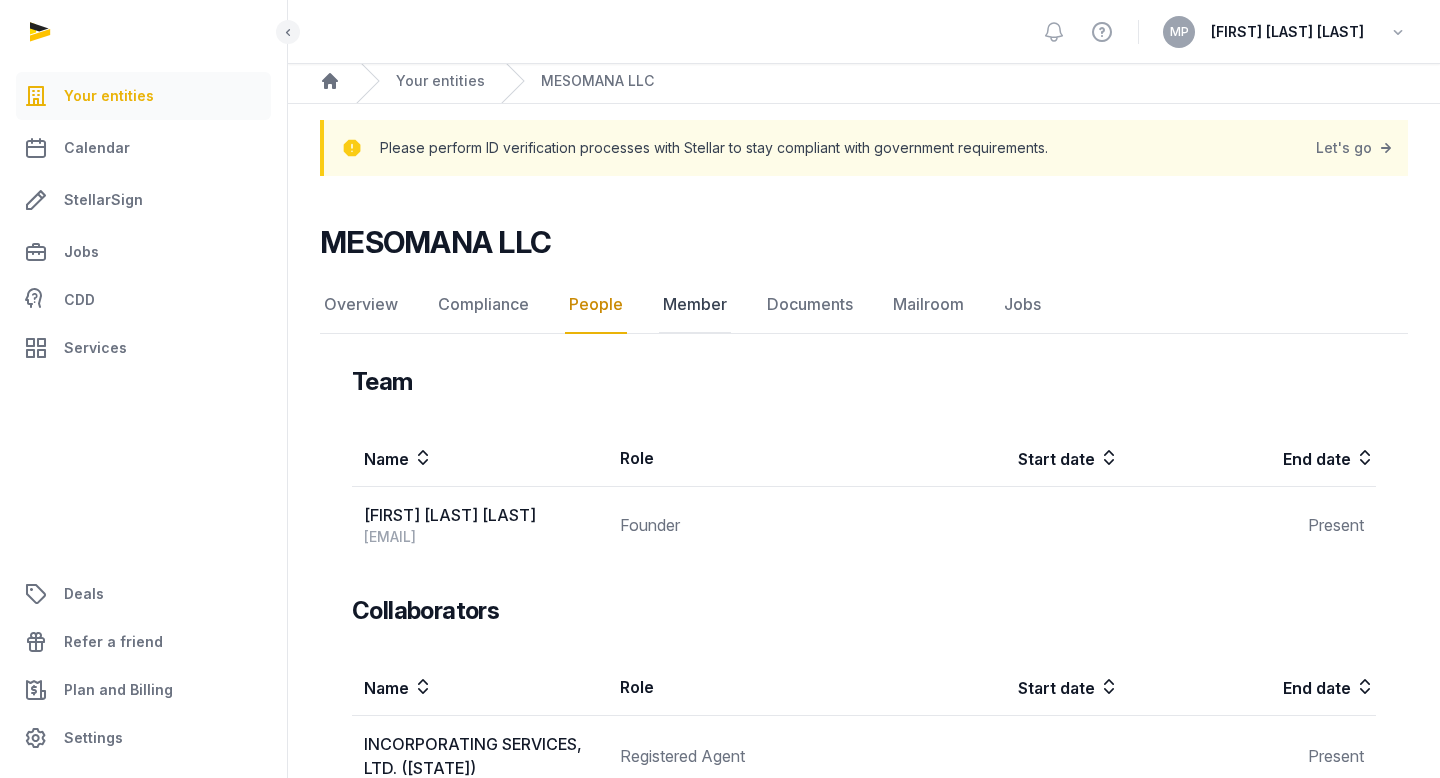 click on "Member" 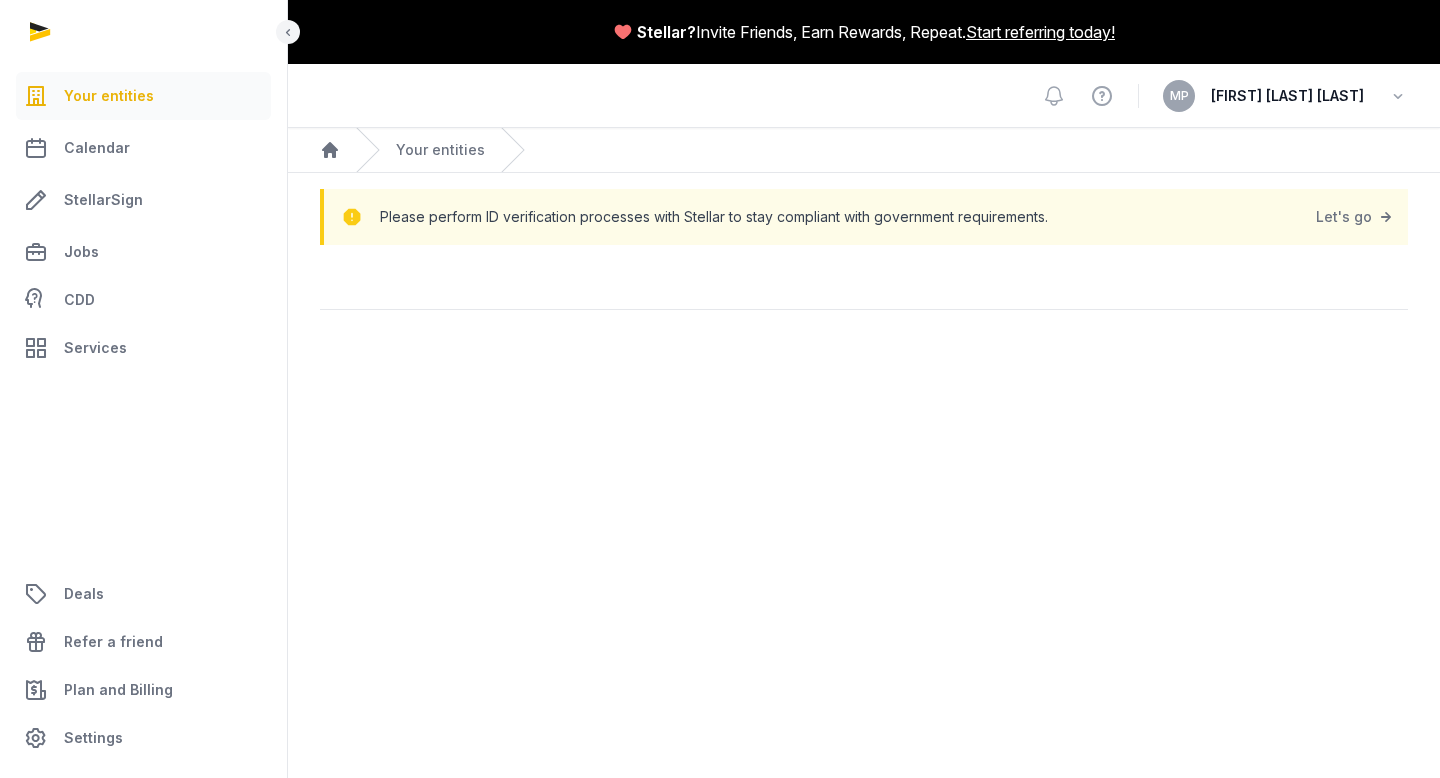 scroll, scrollTop: 0, scrollLeft: 0, axis: both 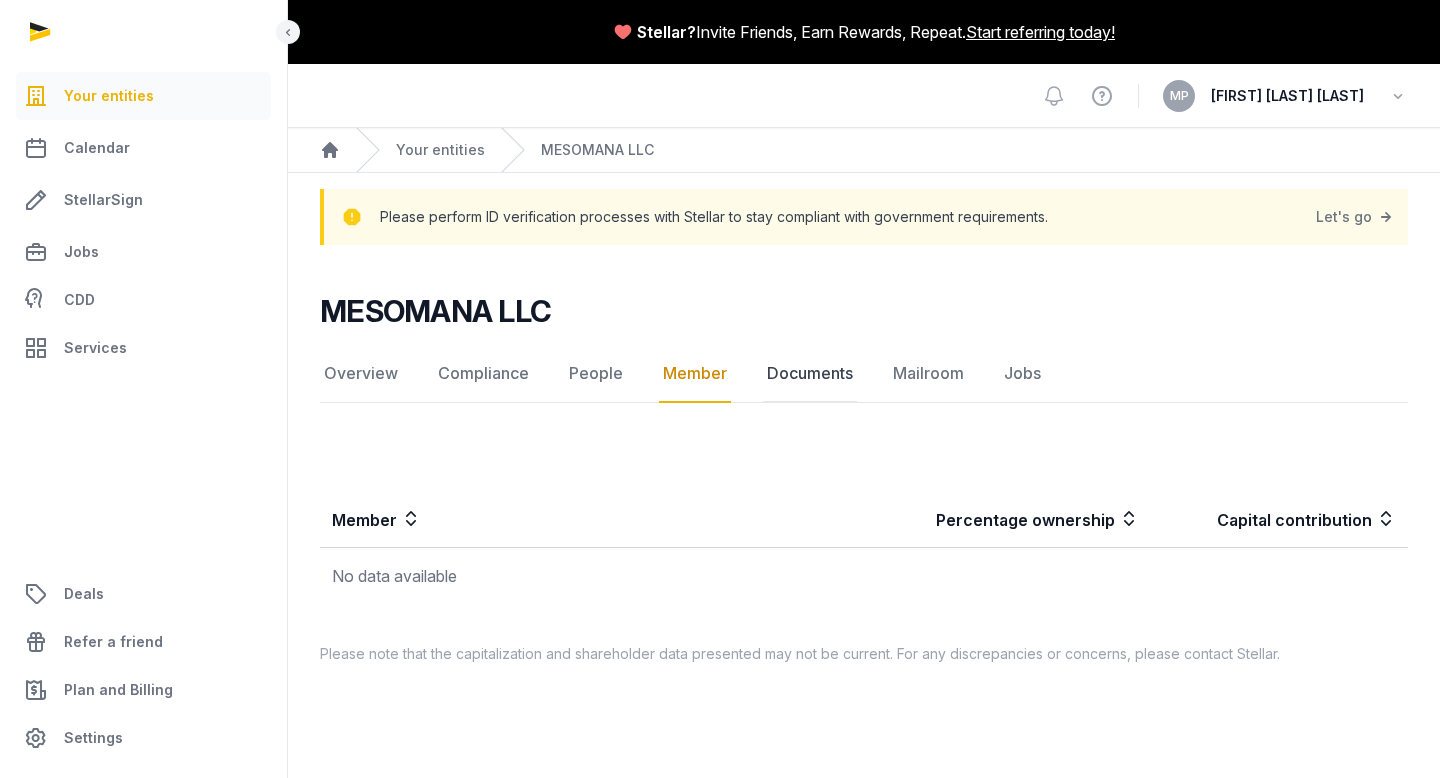 click on "Documents" 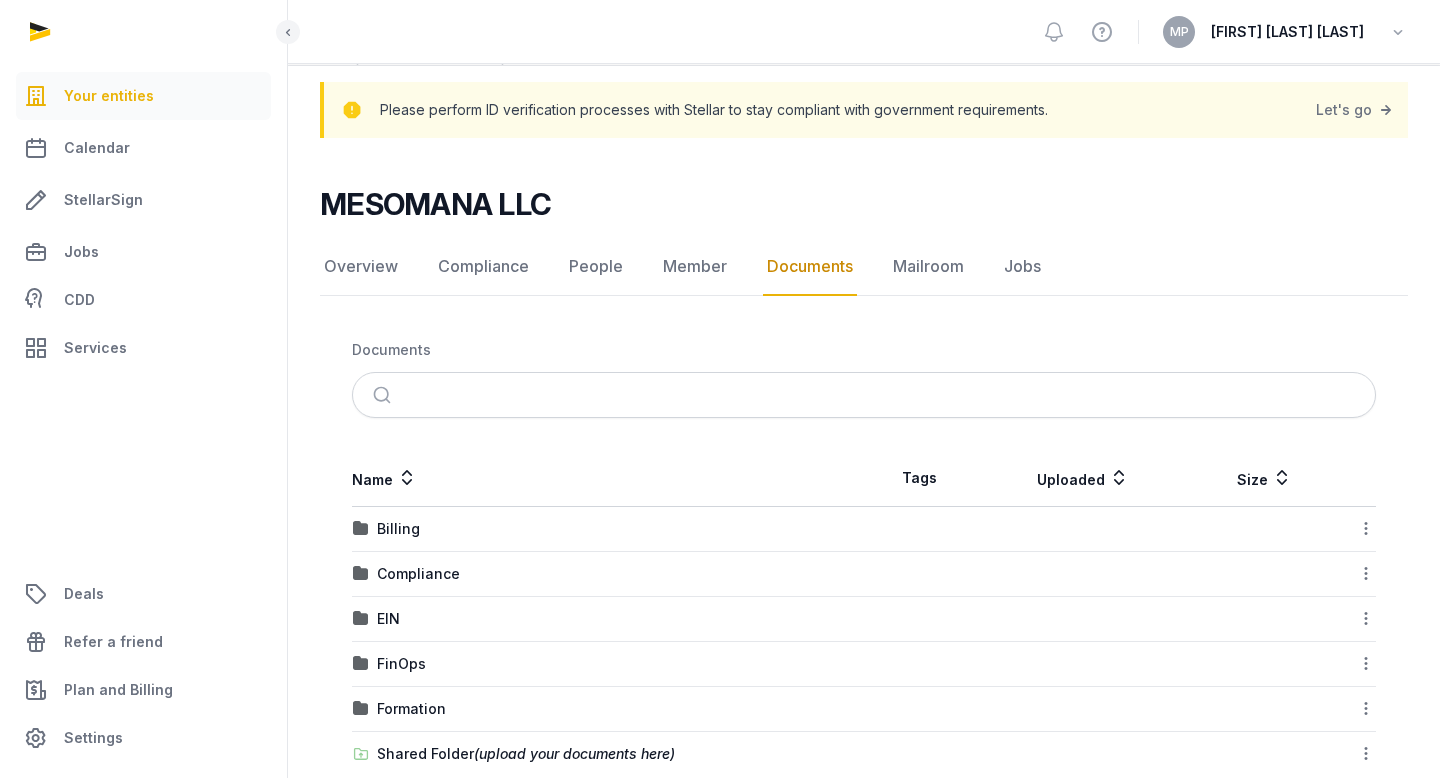 scroll, scrollTop: 145, scrollLeft: 0, axis: vertical 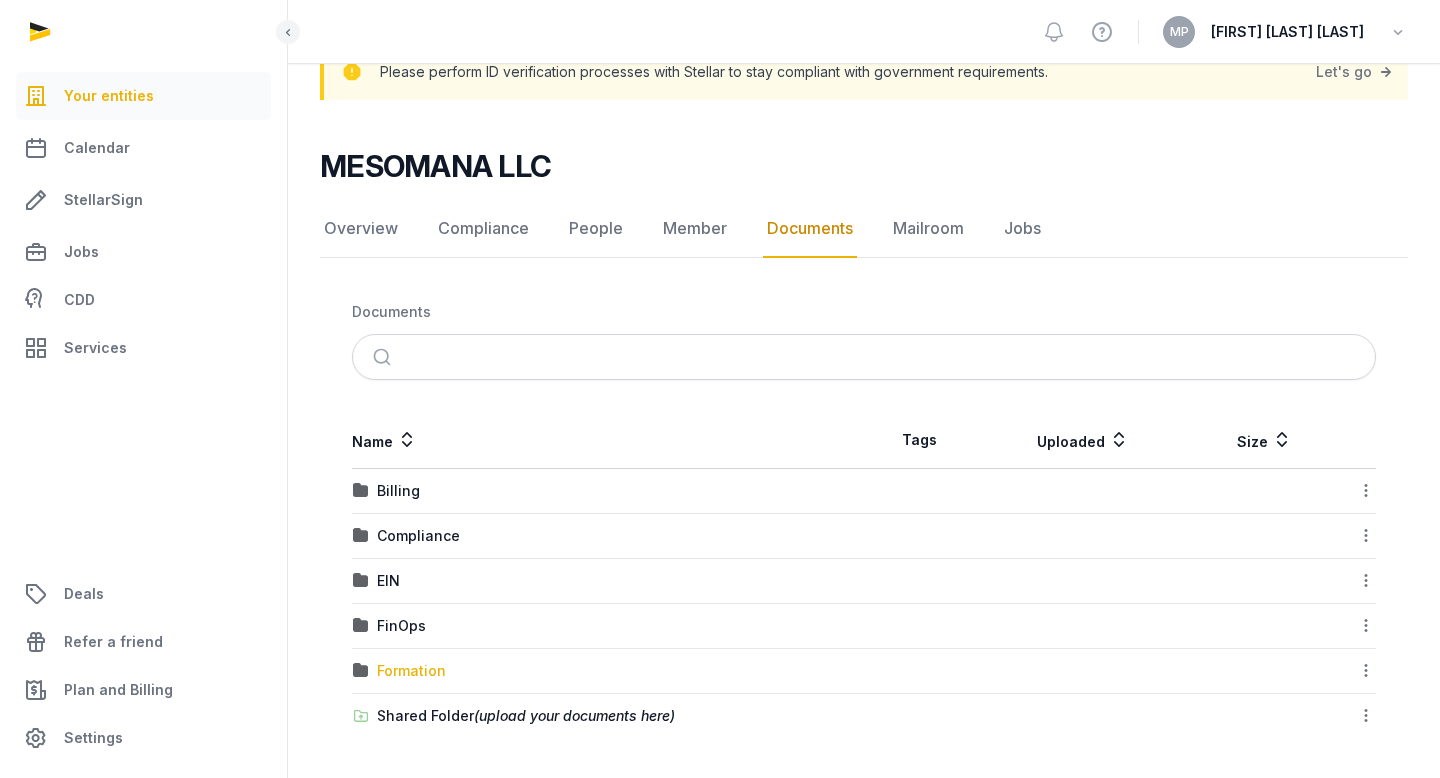 click on "Formation" at bounding box center (411, 671) 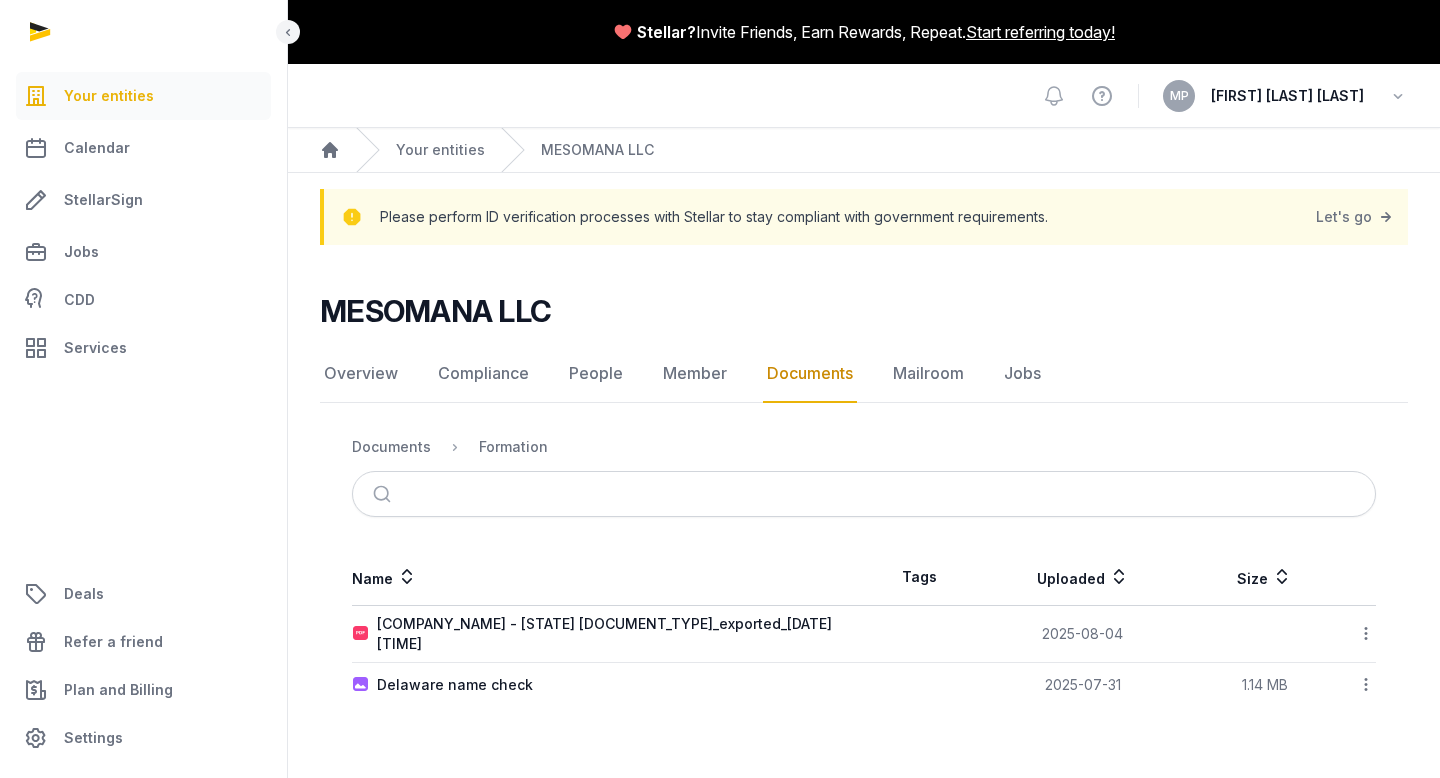 scroll, scrollTop: 0, scrollLeft: 0, axis: both 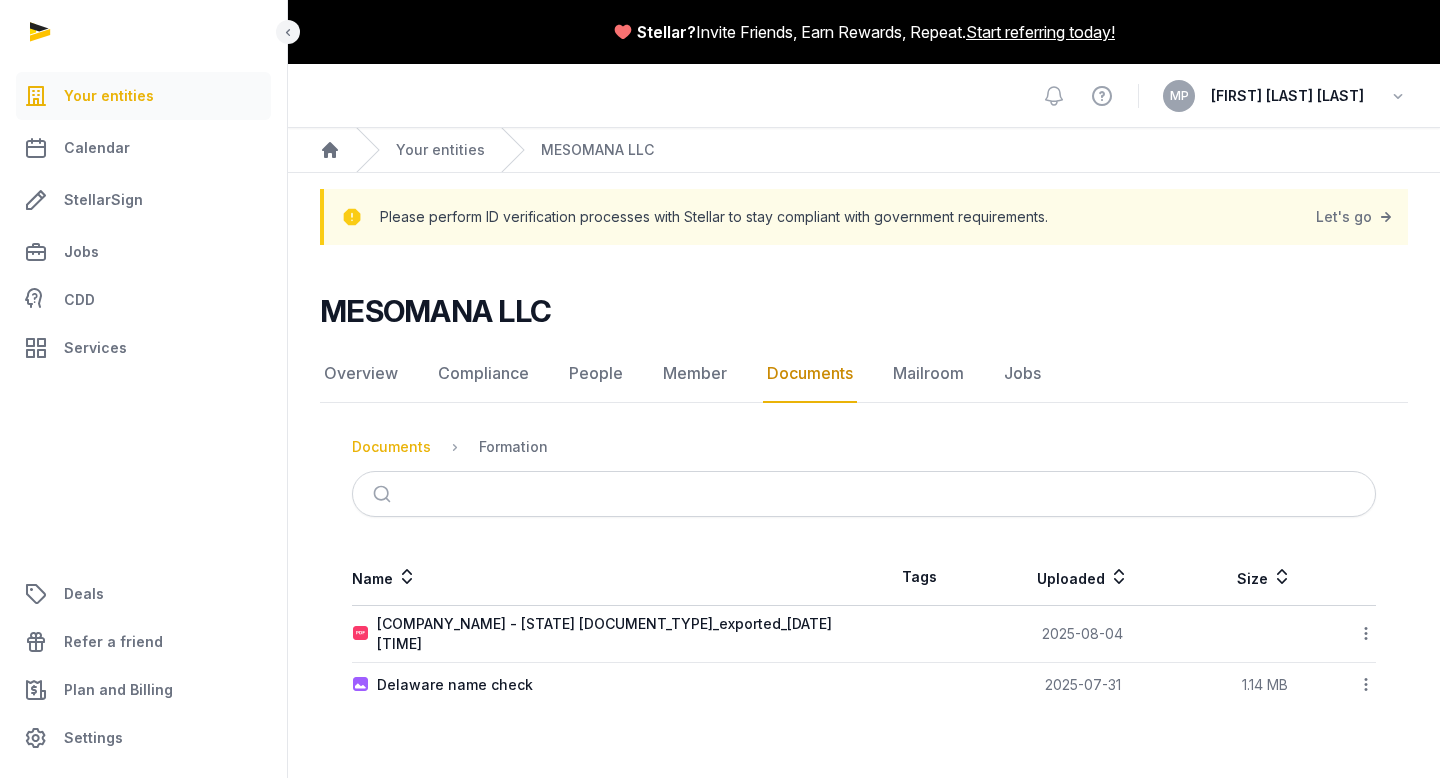 click on "Documents" at bounding box center (391, 447) 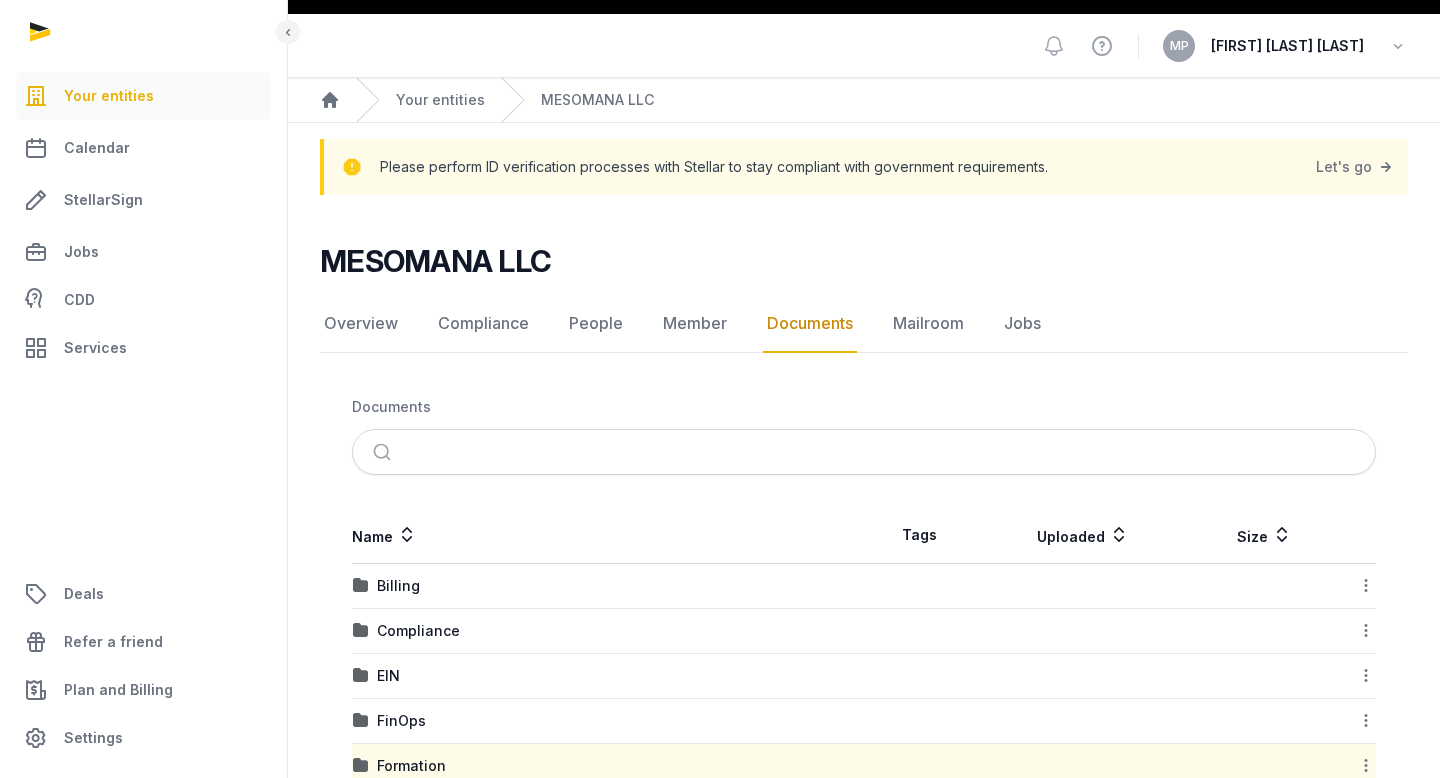 scroll, scrollTop: 145, scrollLeft: 0, axis: vertical 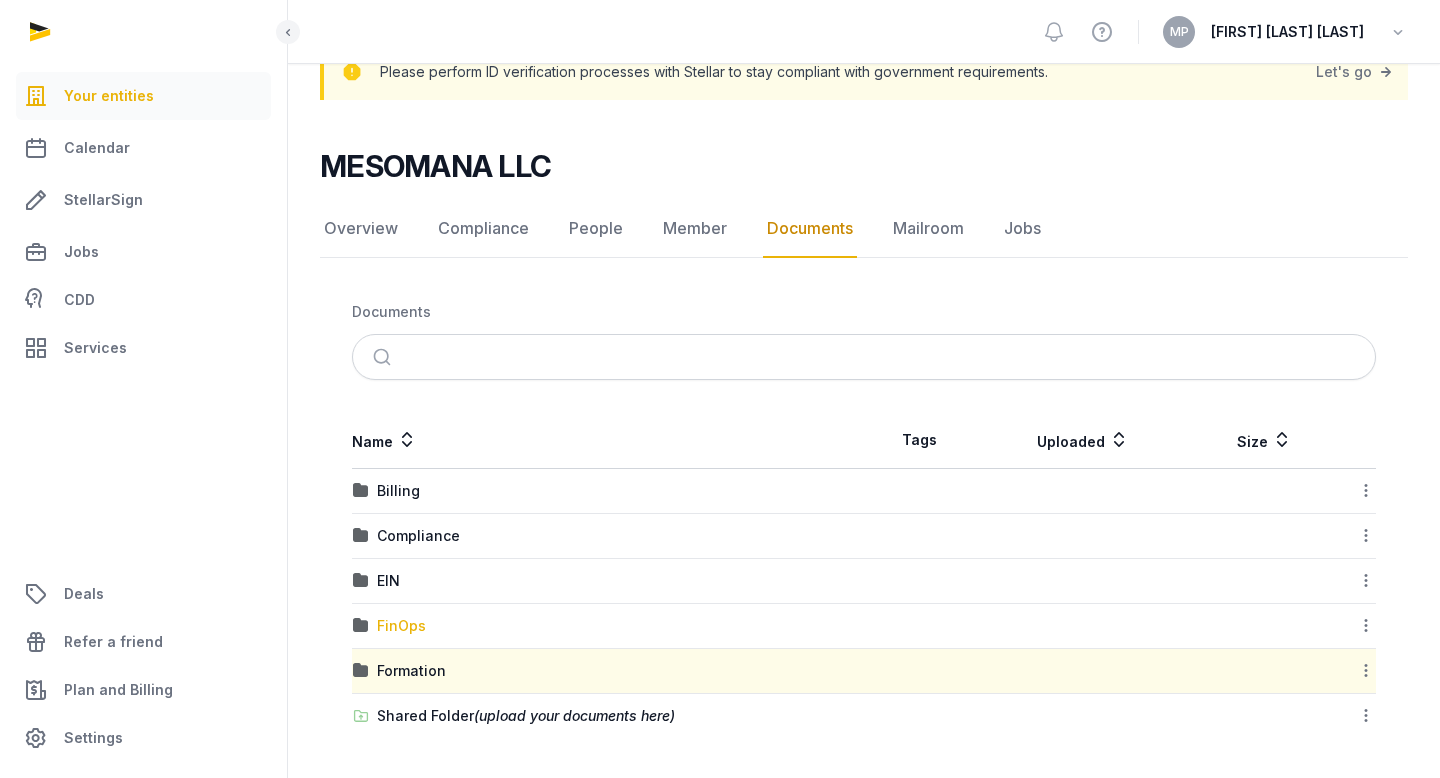 click on "FinOps" at bounding box center (401, 626) 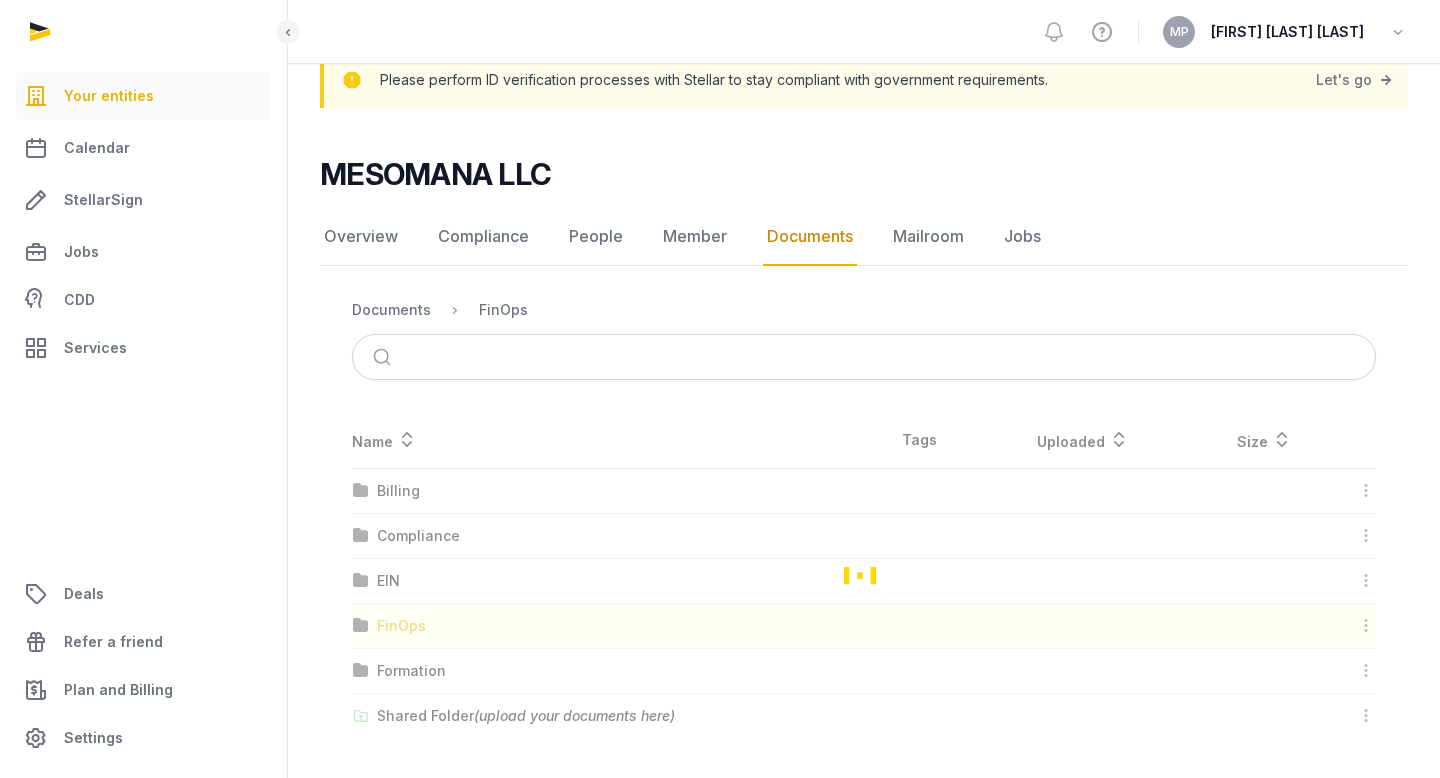 scroll, scrollTop: 0, scrollLeft: 0, axis: both 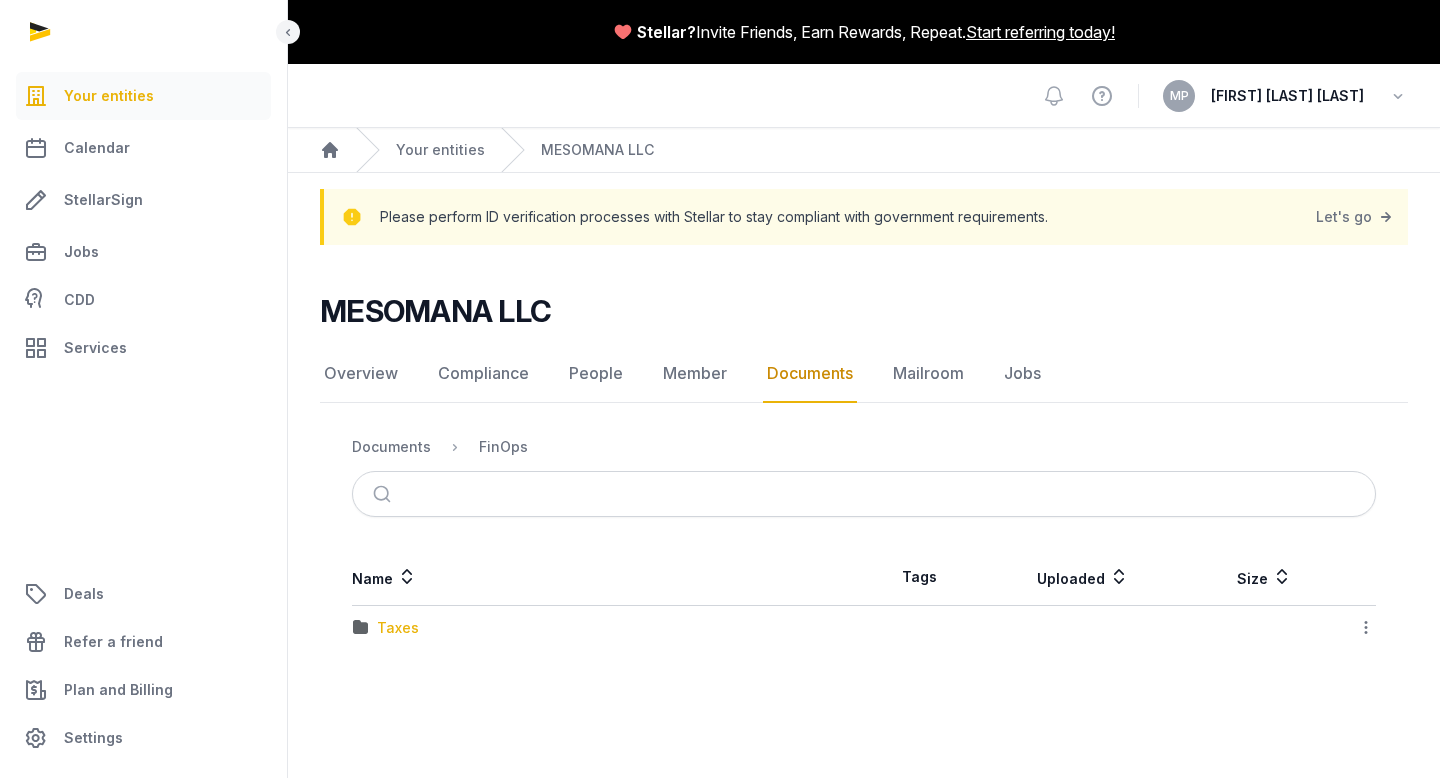 click on "Taxes" at bounding box center [398, 628] 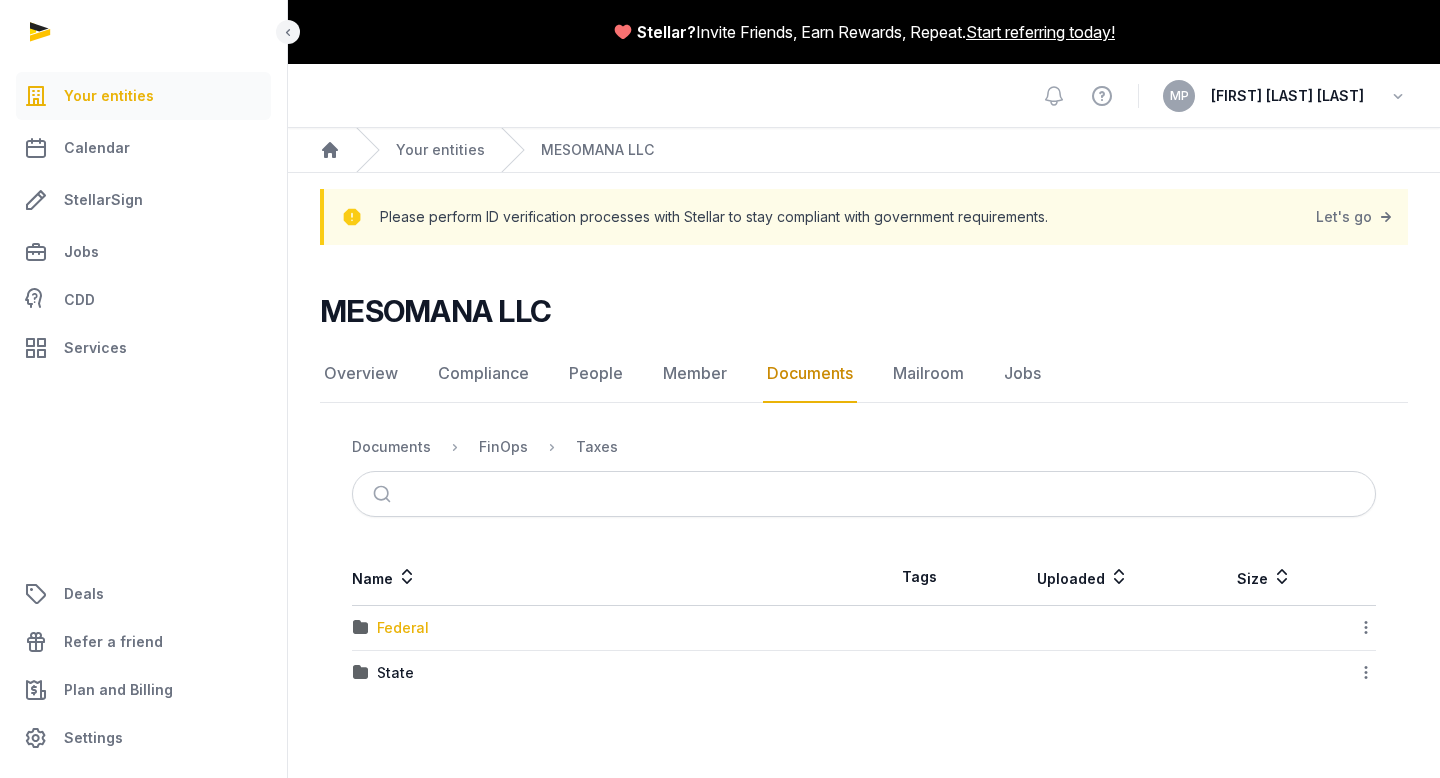 click on "Federal" at bounding box center [403, 628] 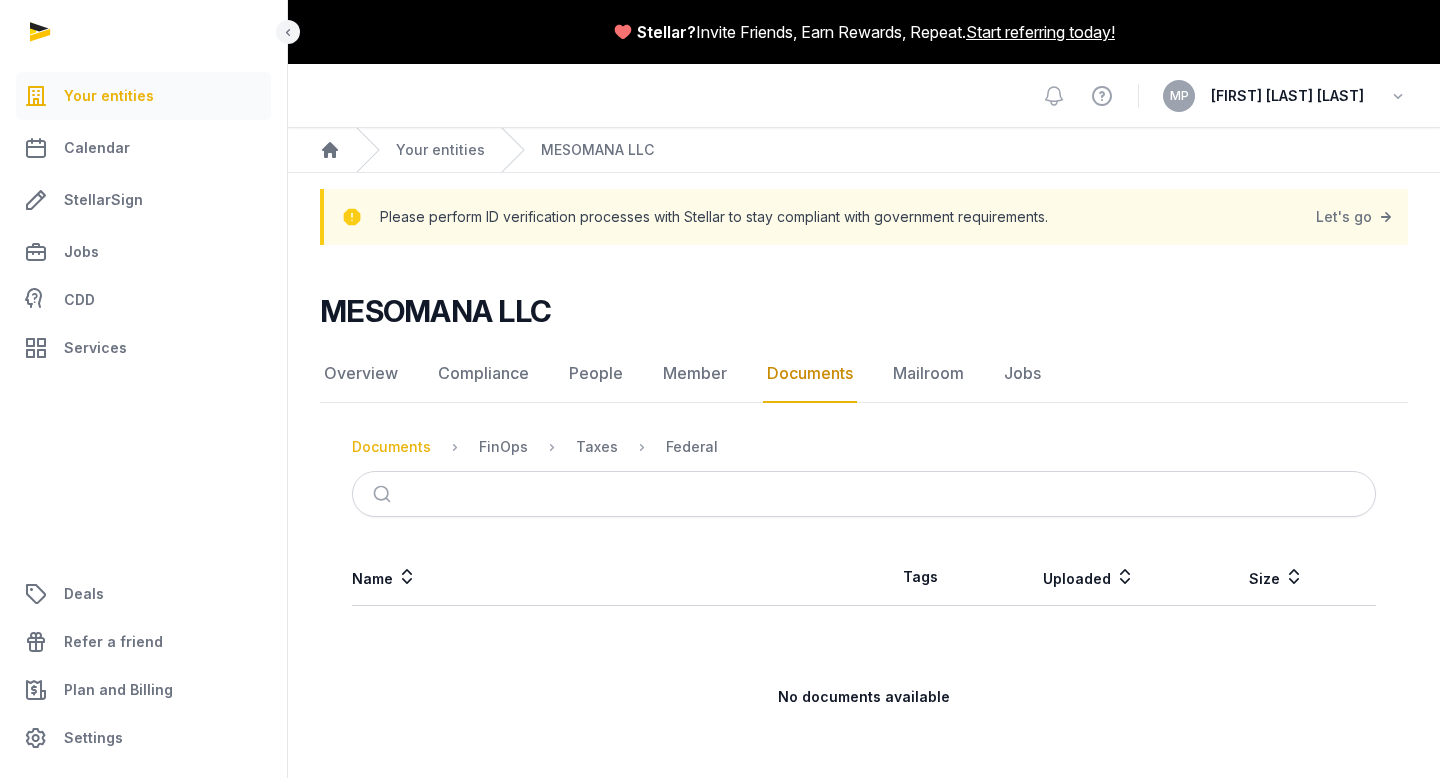click on "Documents" at bounding box center (391, 447) 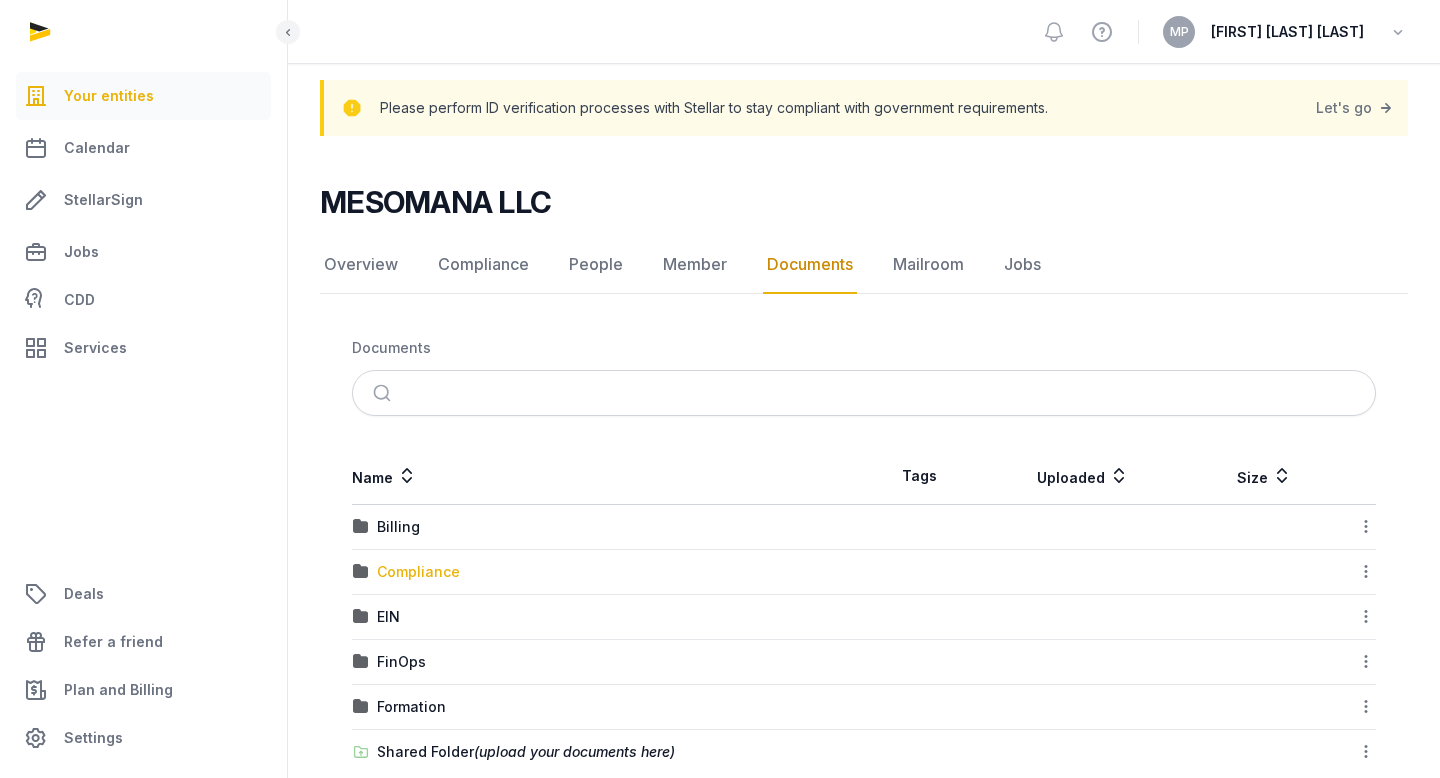 scroll, scrollTop: 128, scrollLeft: 0, axis: vertical 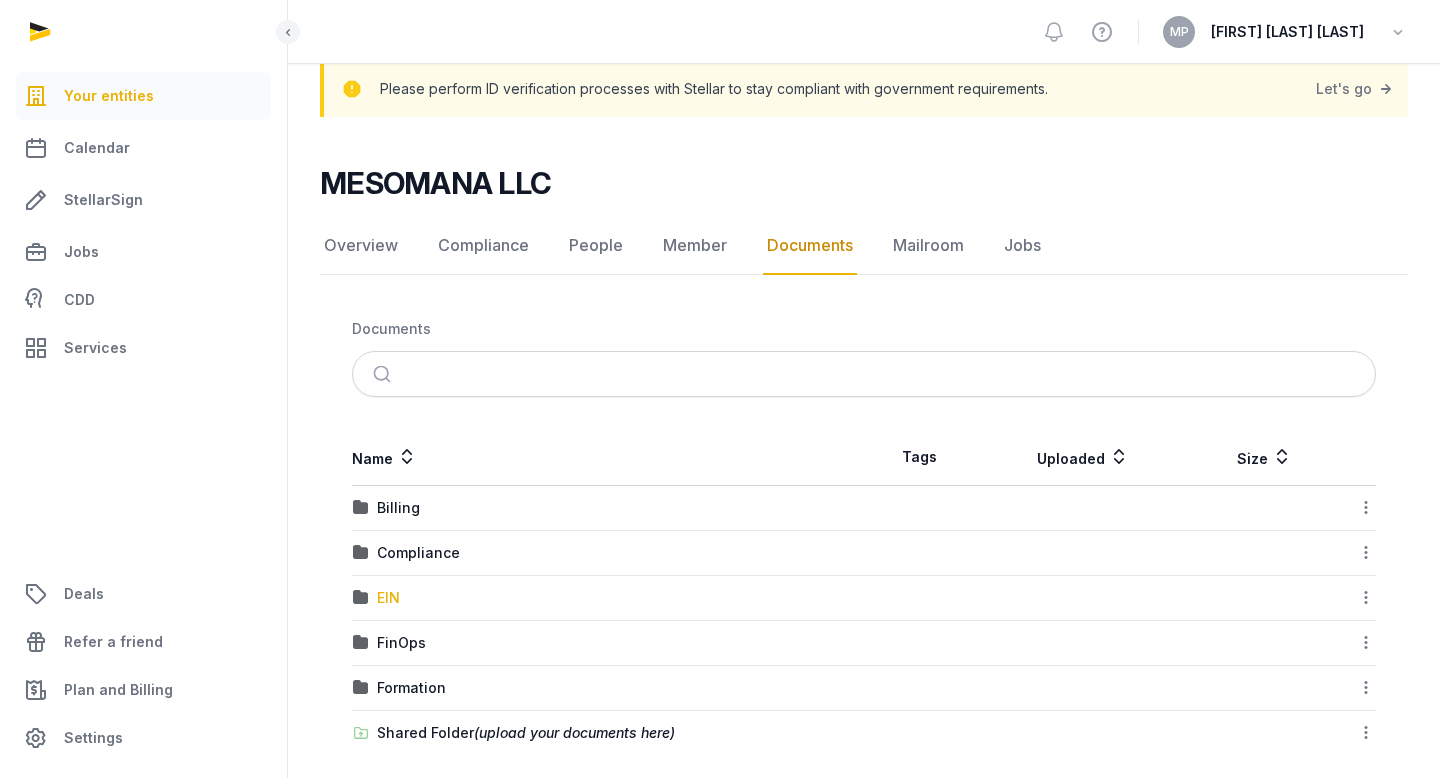 click on "EIN" at bounding box center (388, 598) 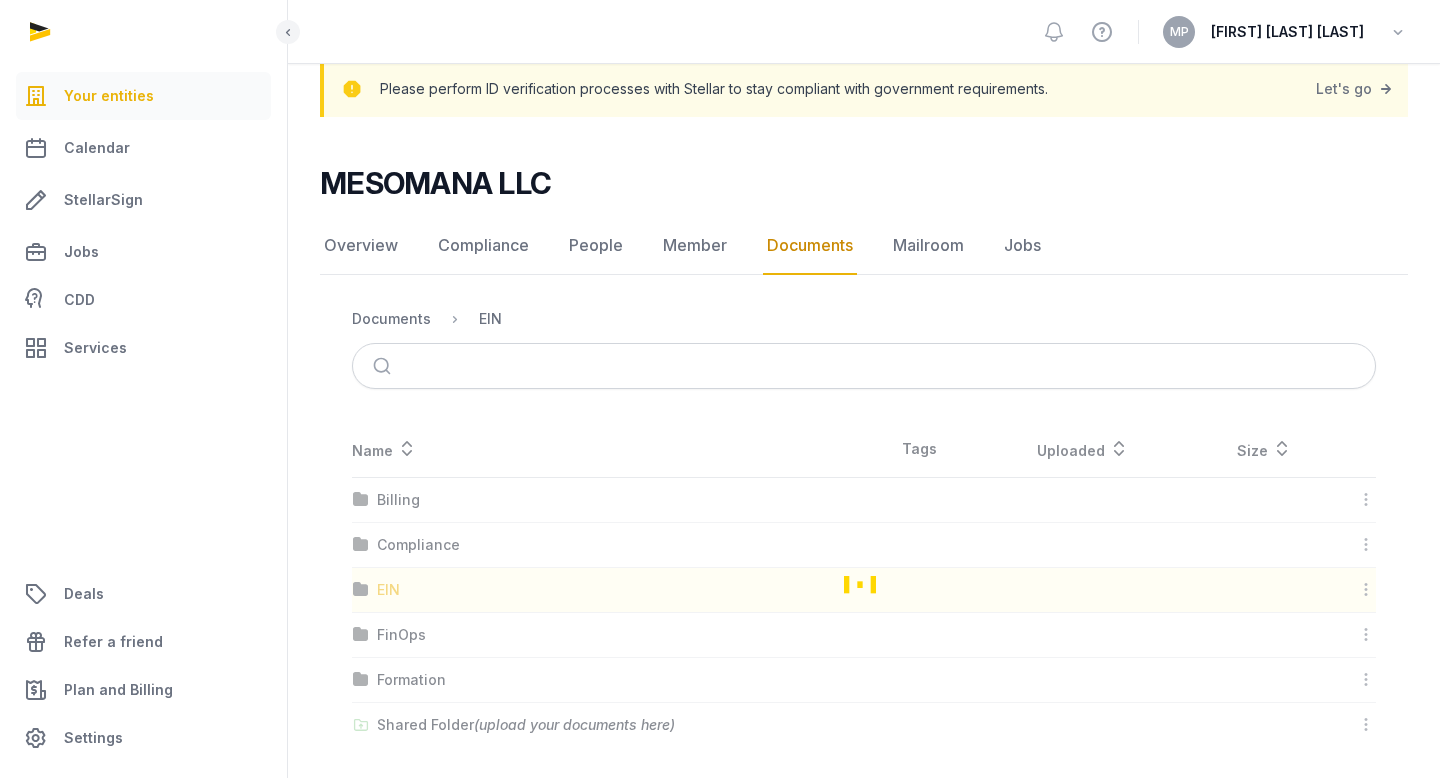 scroll, scrollTop: 50, scrollLeft: 0, axis: vertical 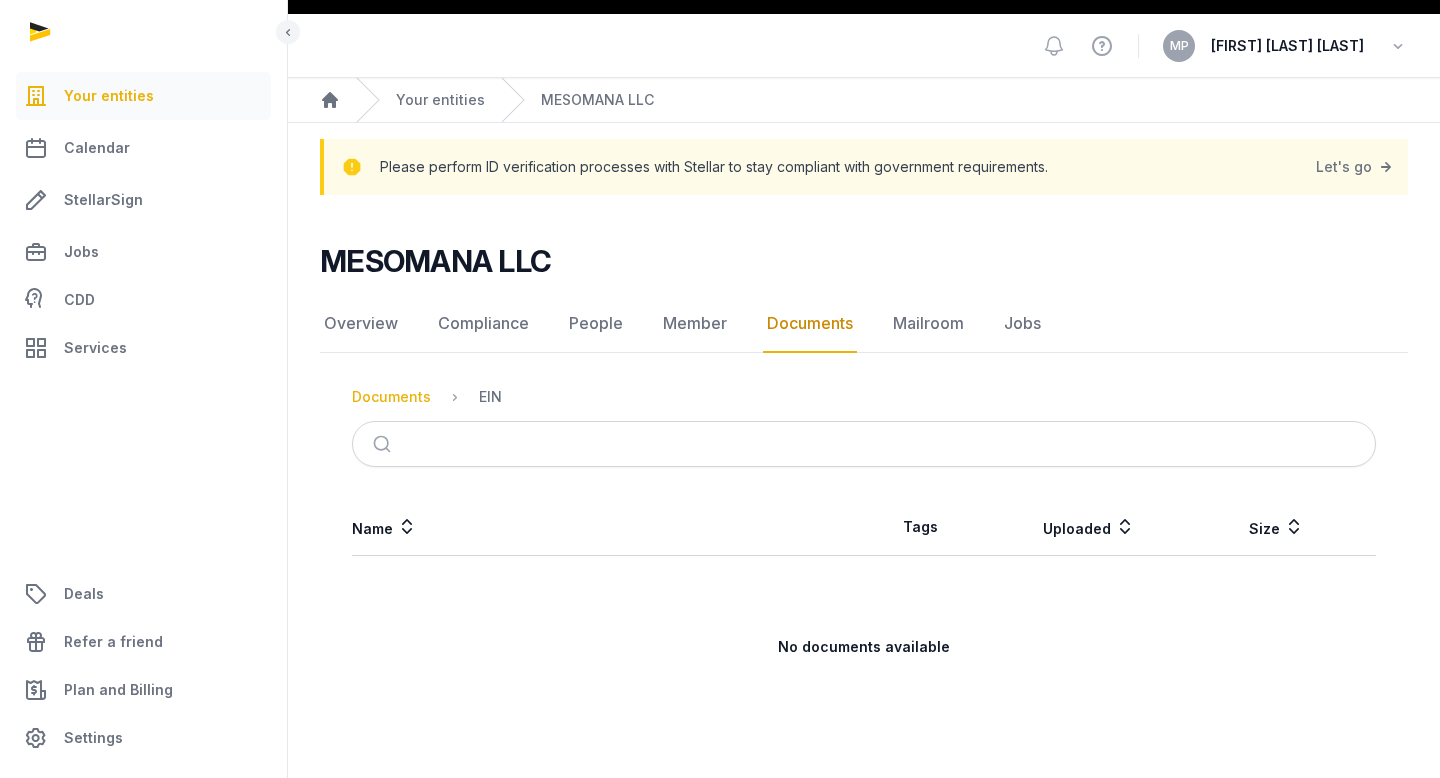 click on "Documents" at bounding box center [391, 397] 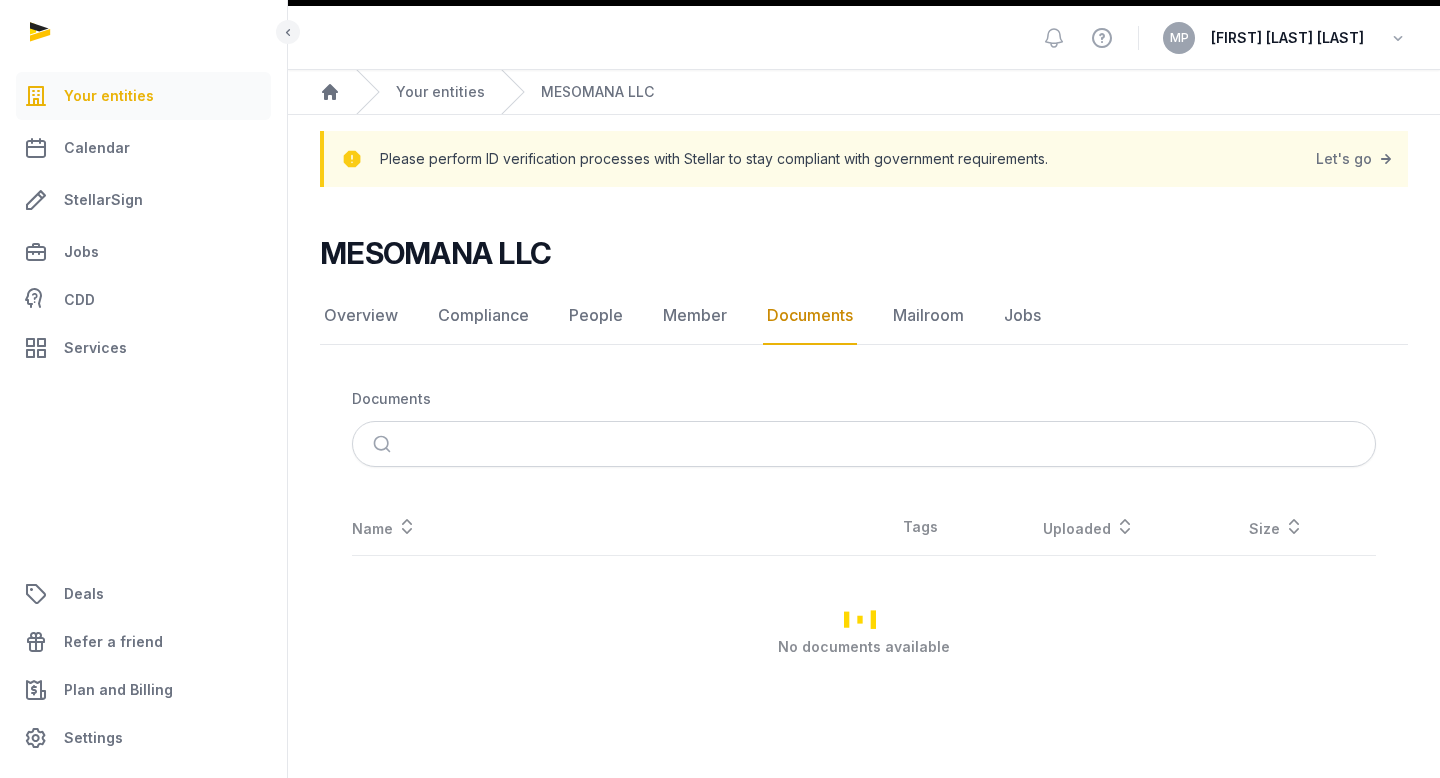 scroll, scrollTop: 128, scrollLeft: 0, axis: vertical 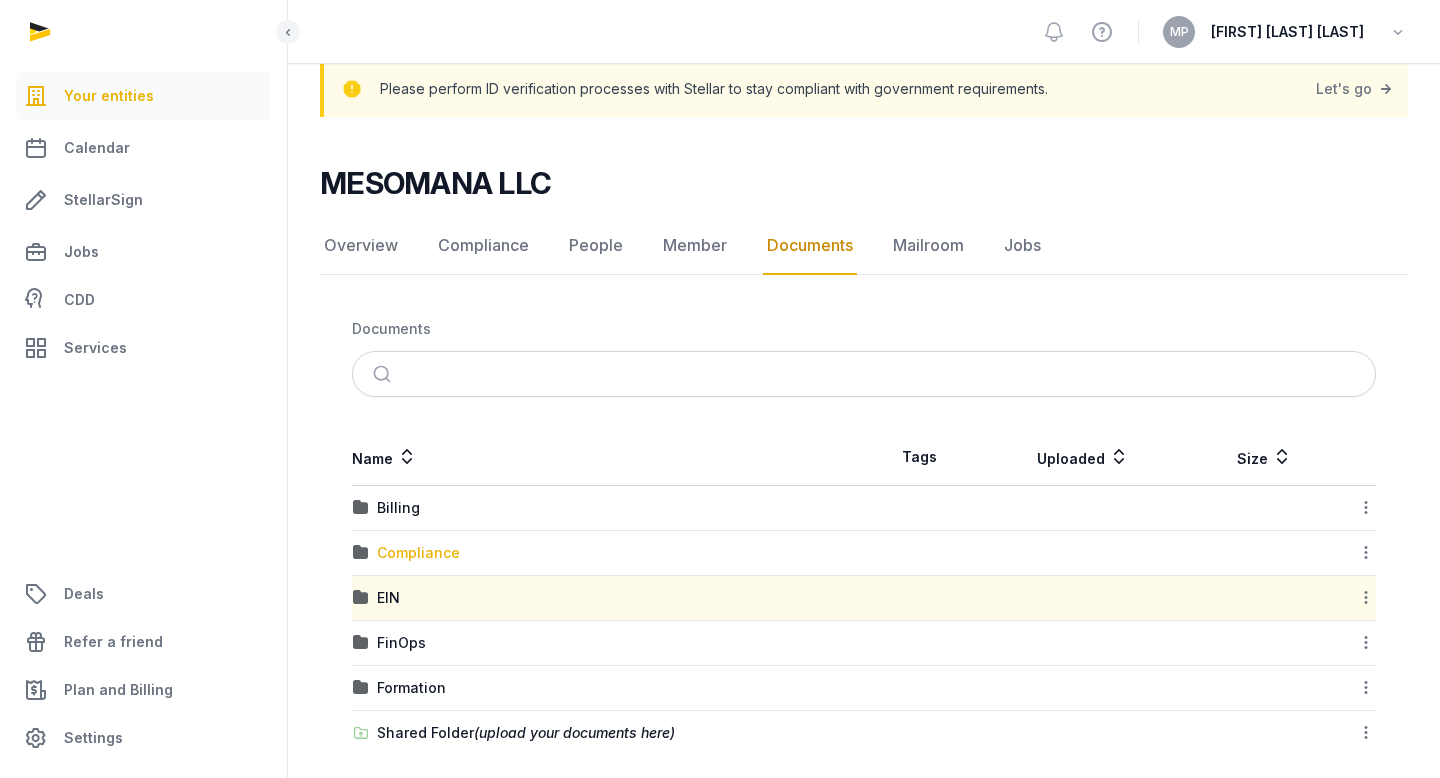 click on "Compliance" at bounding box center (418, 553) 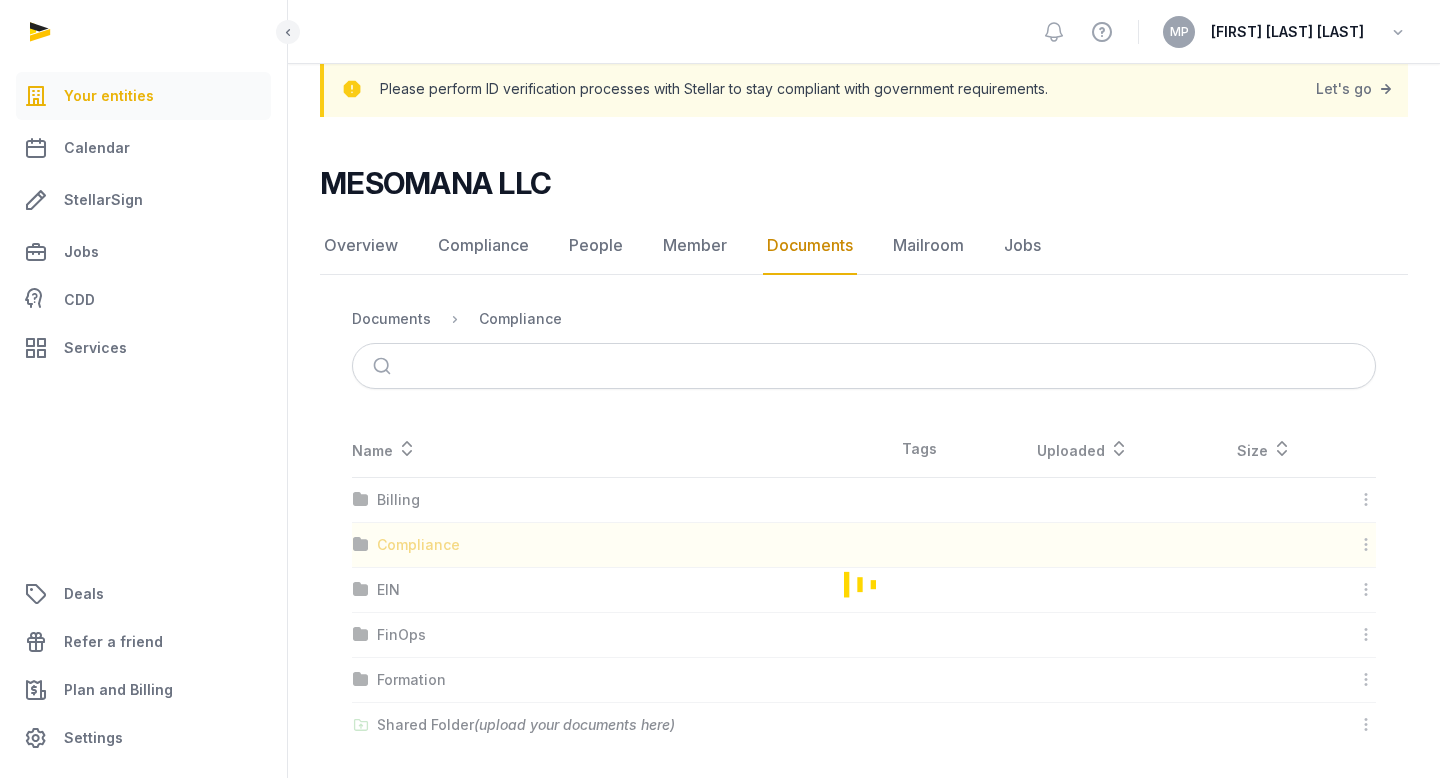 scroll, scrollTop: 50, scrollLeft: 0, axis: vertical 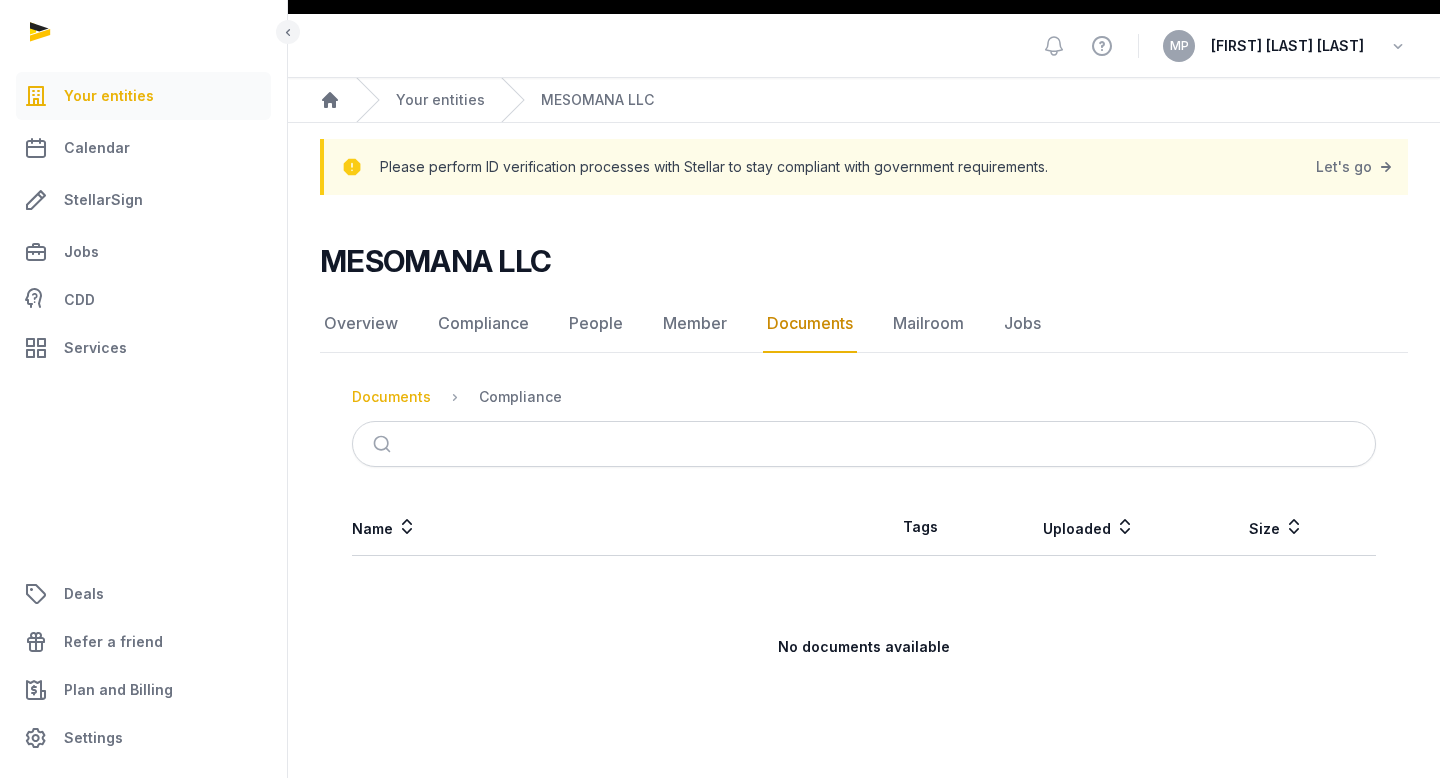 click on "Documents" at bounding box center [391, 397] 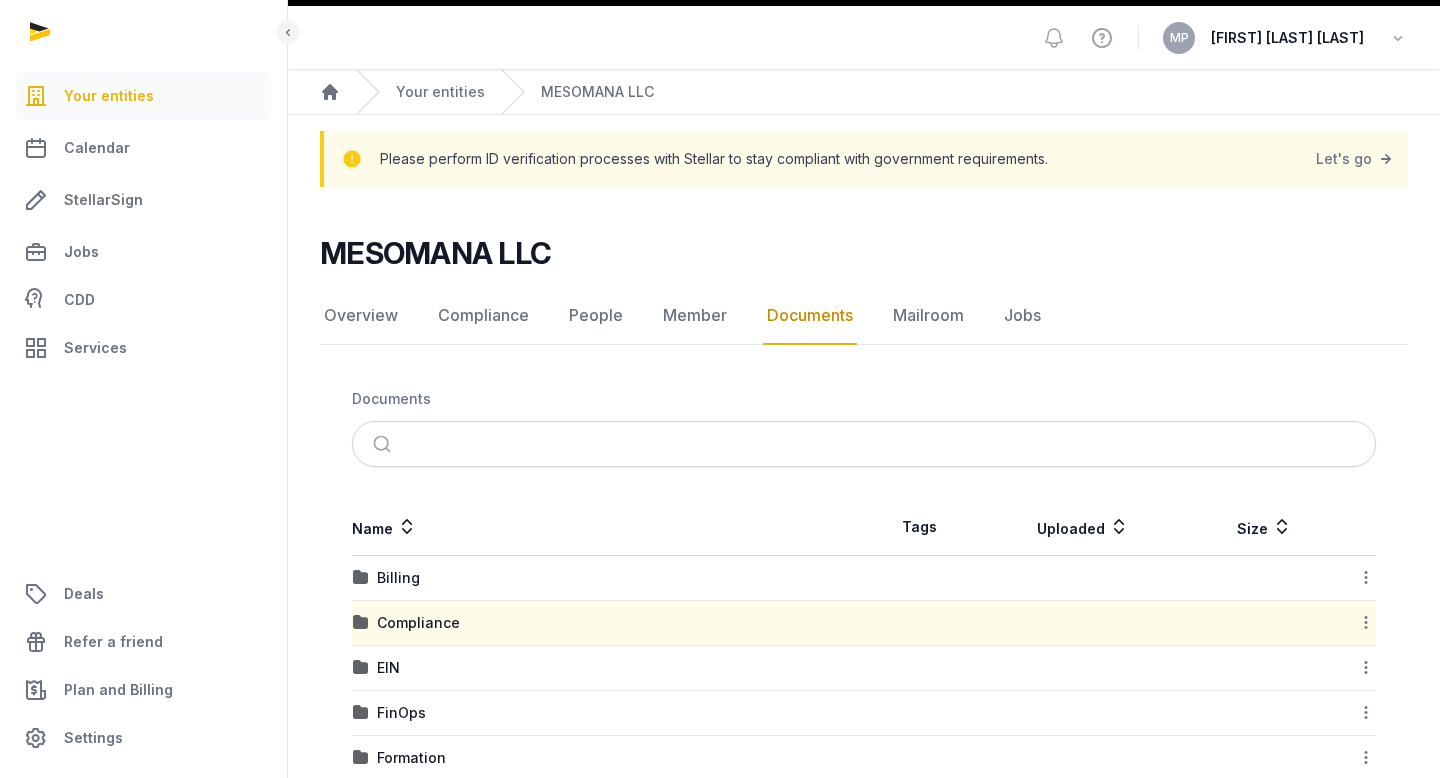 scroll, scrollTop: 128, scrollLeft: 0, axis: vertical 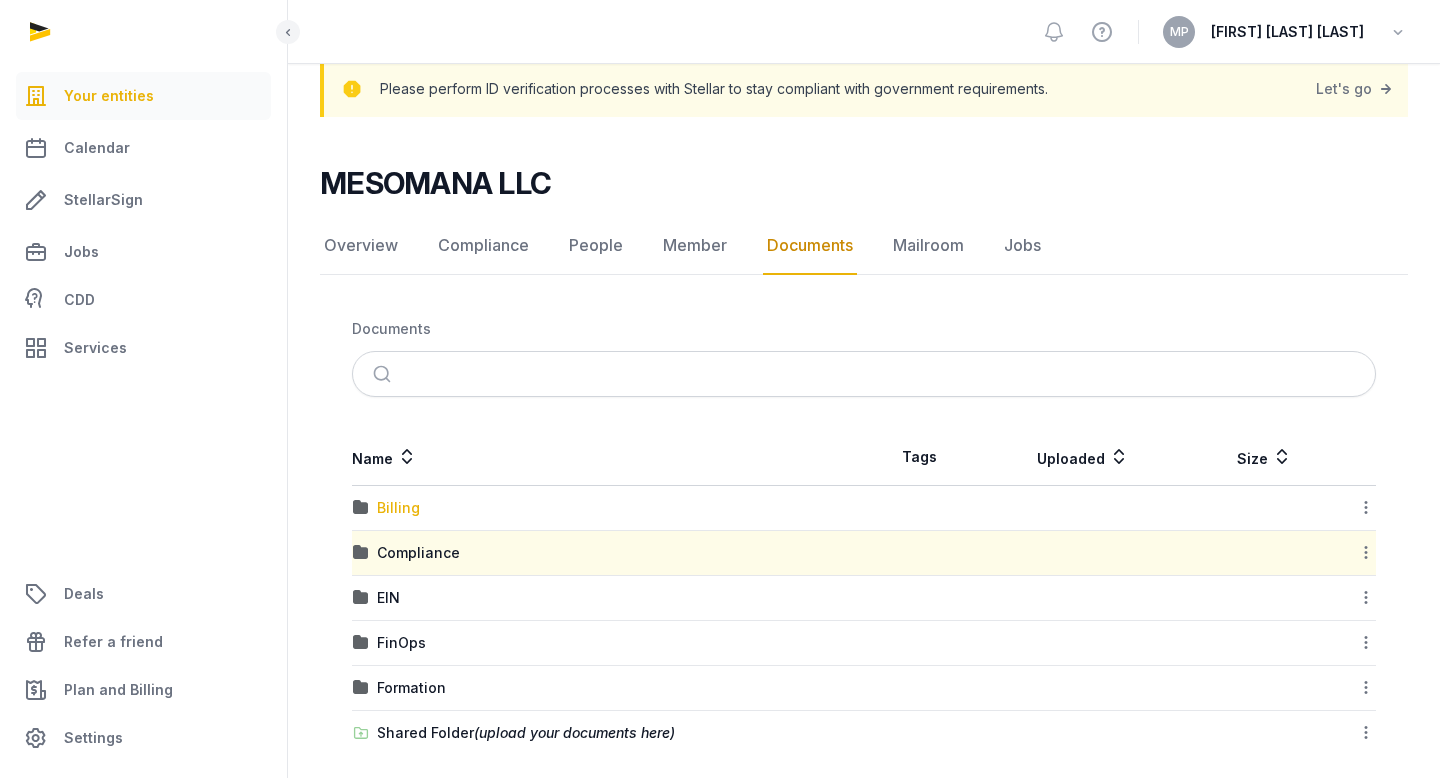 click on "Billing" at bounding box center (398, 508) 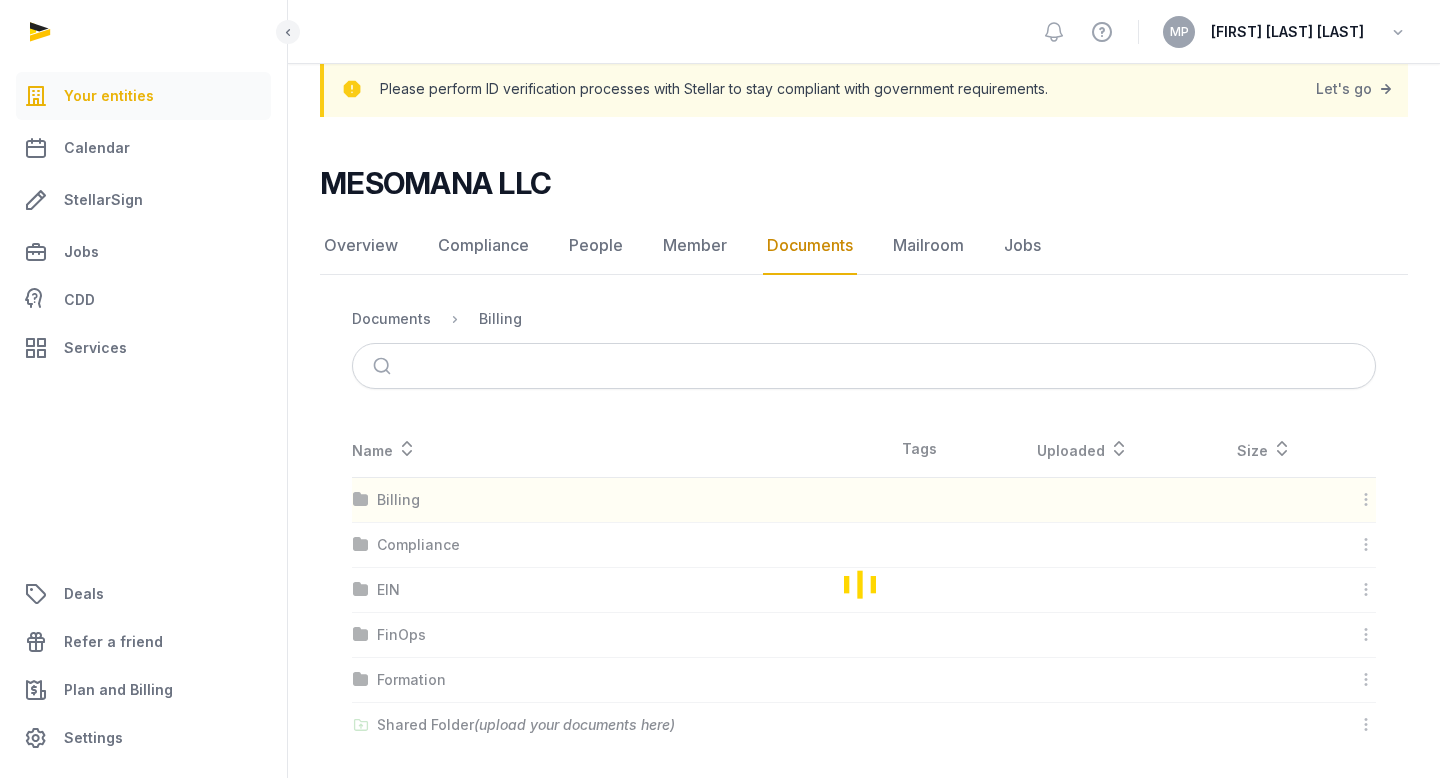 scroll, scrollTop: 50, scrollLeft: 0, axis: vertical 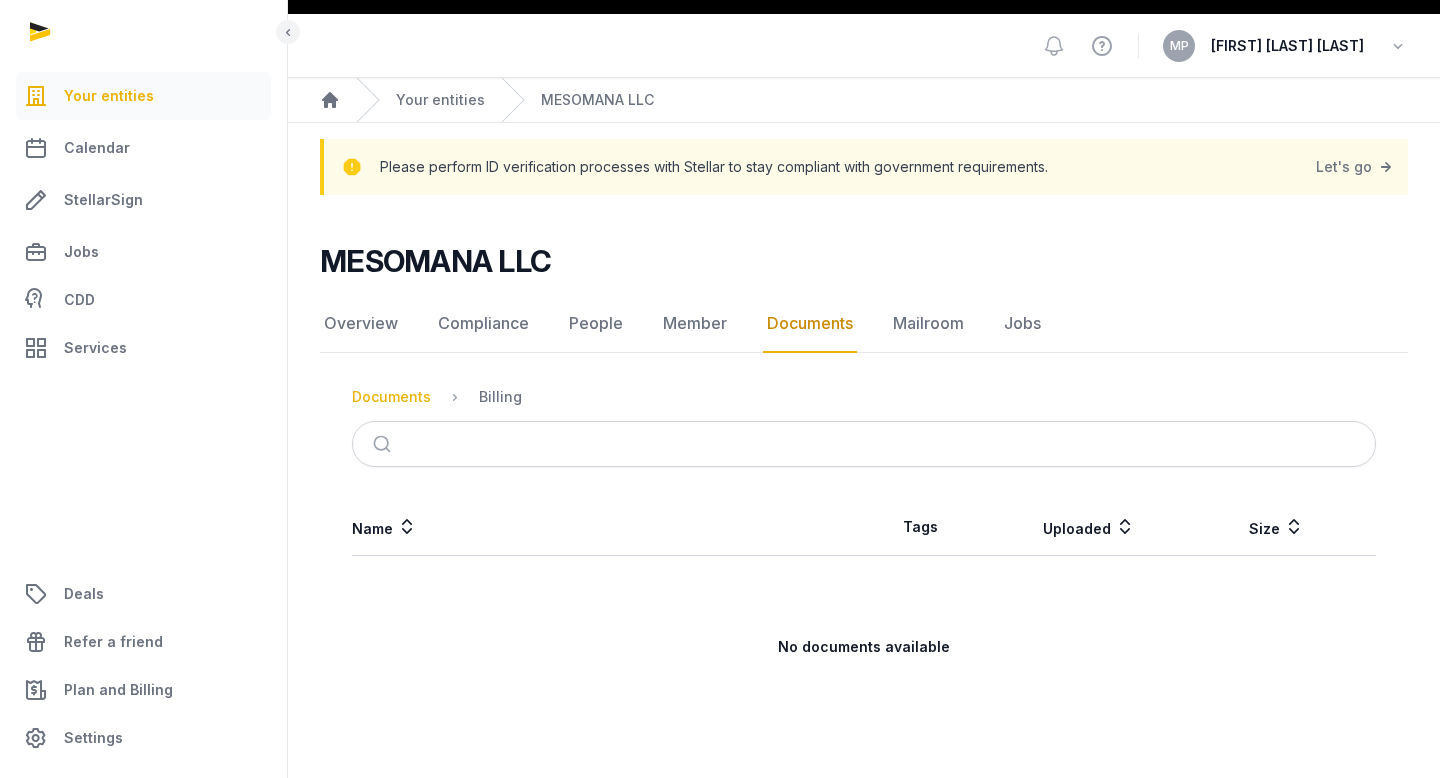 click on "Documents" at bounding box center [391, 397] 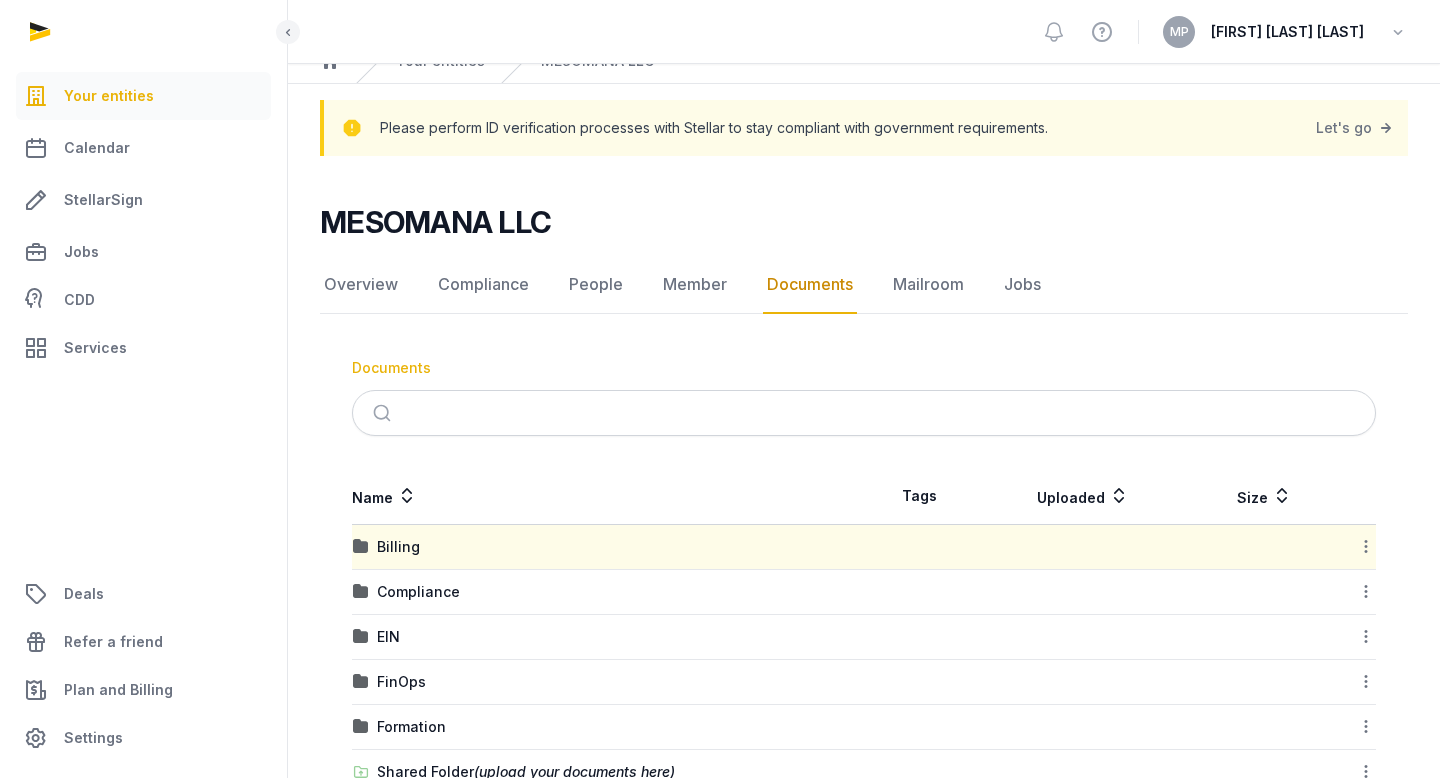 scroll, scrollTop: 87, scrollLeft: 0, axis: vertical 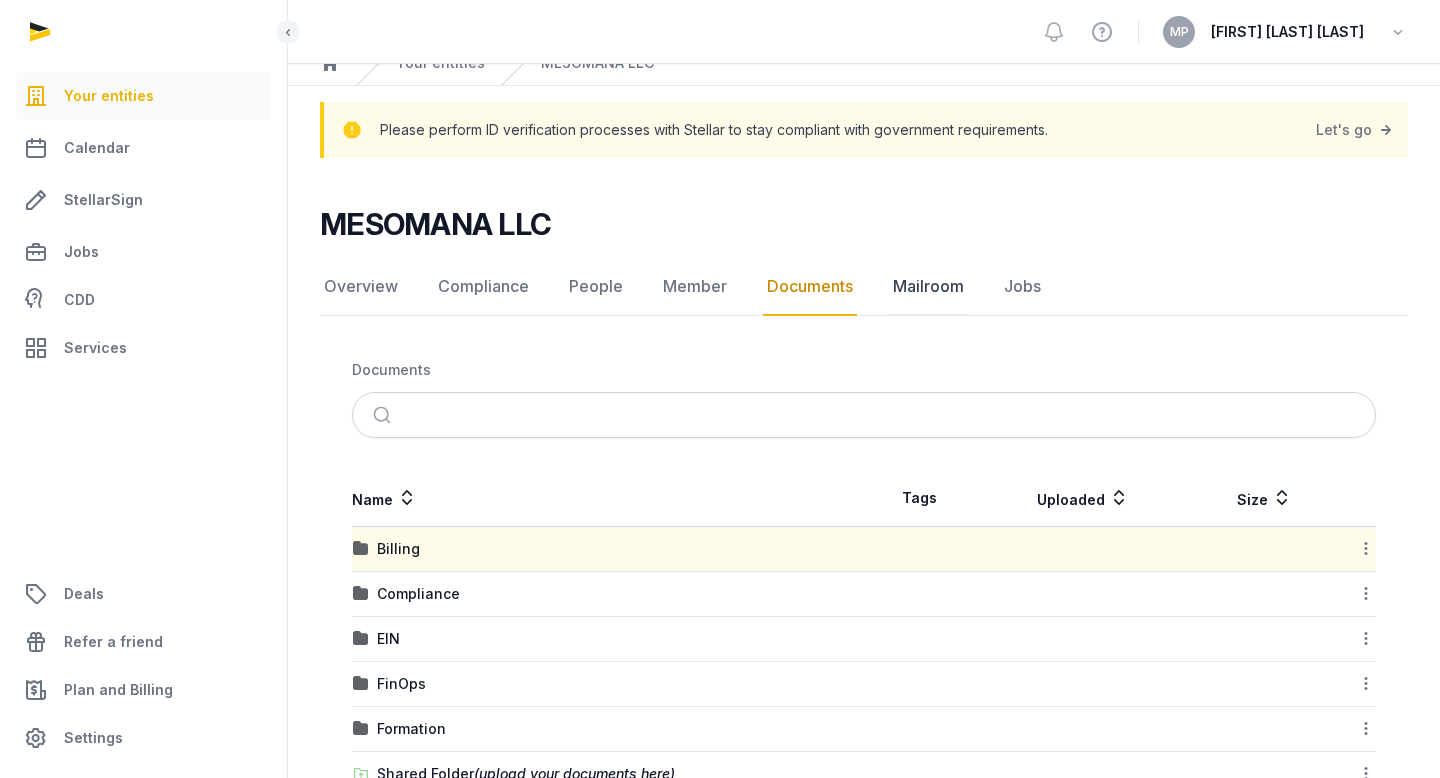 click on "Mailroom" 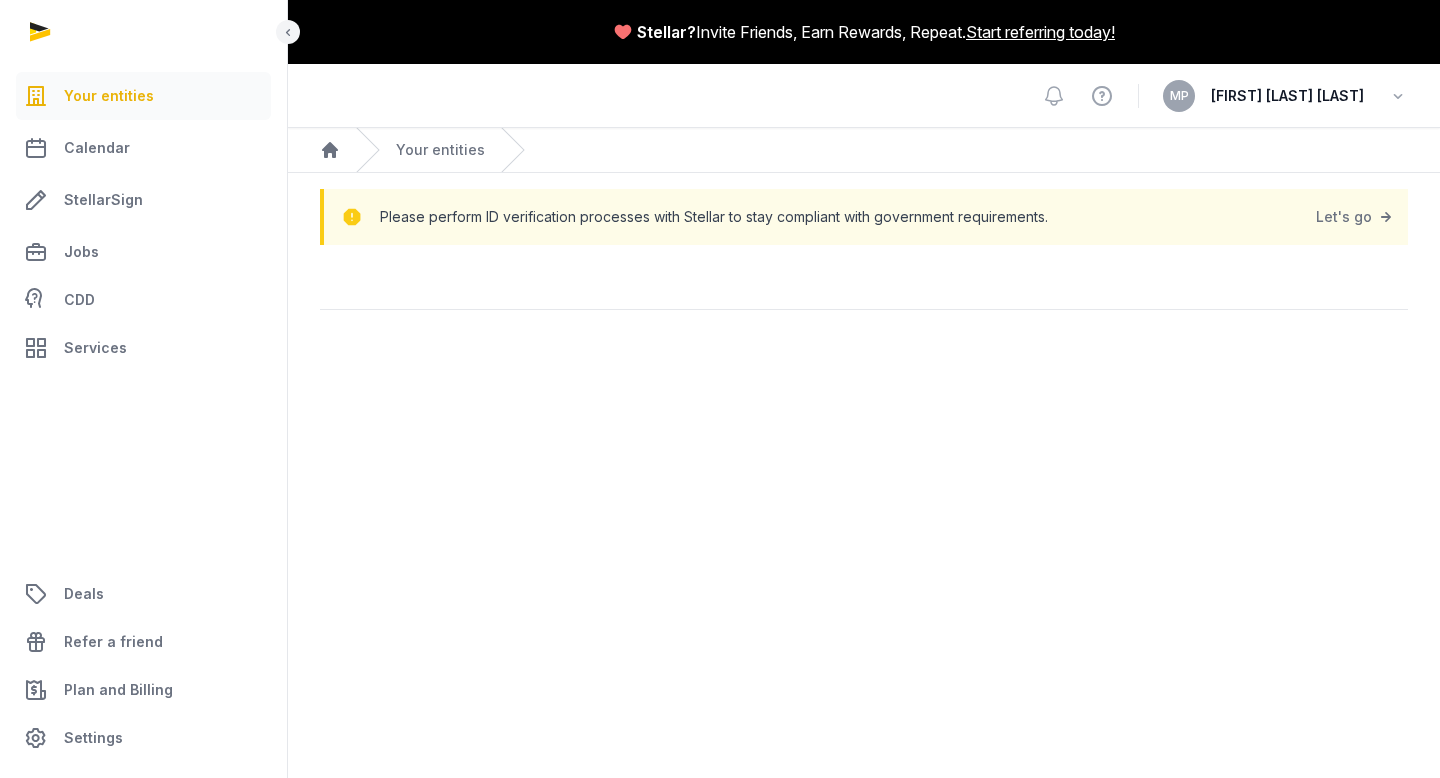 scroll, scrollTop: 0, scrollLeft: 0, axis: both 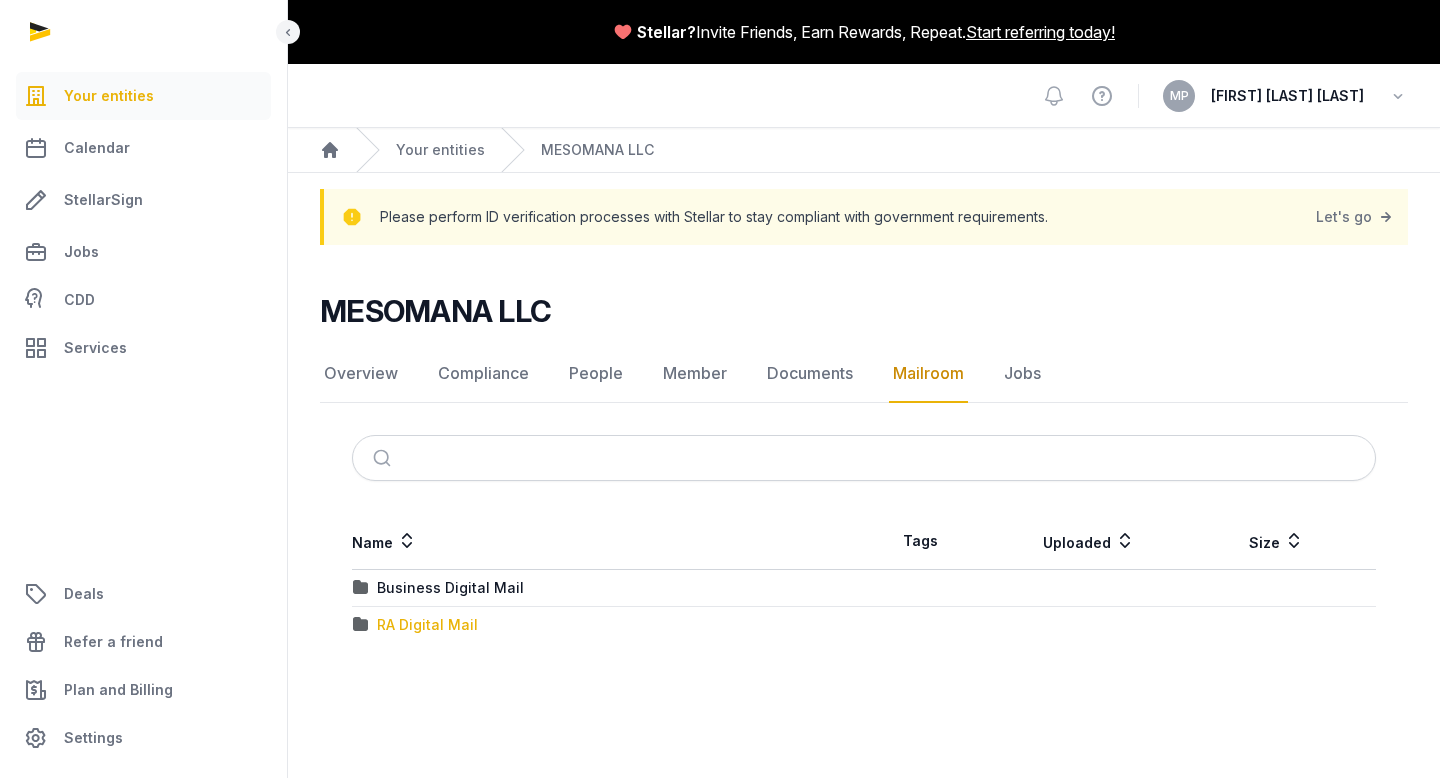 click on "RA Digital Mail" at bounding box center [427, 625] 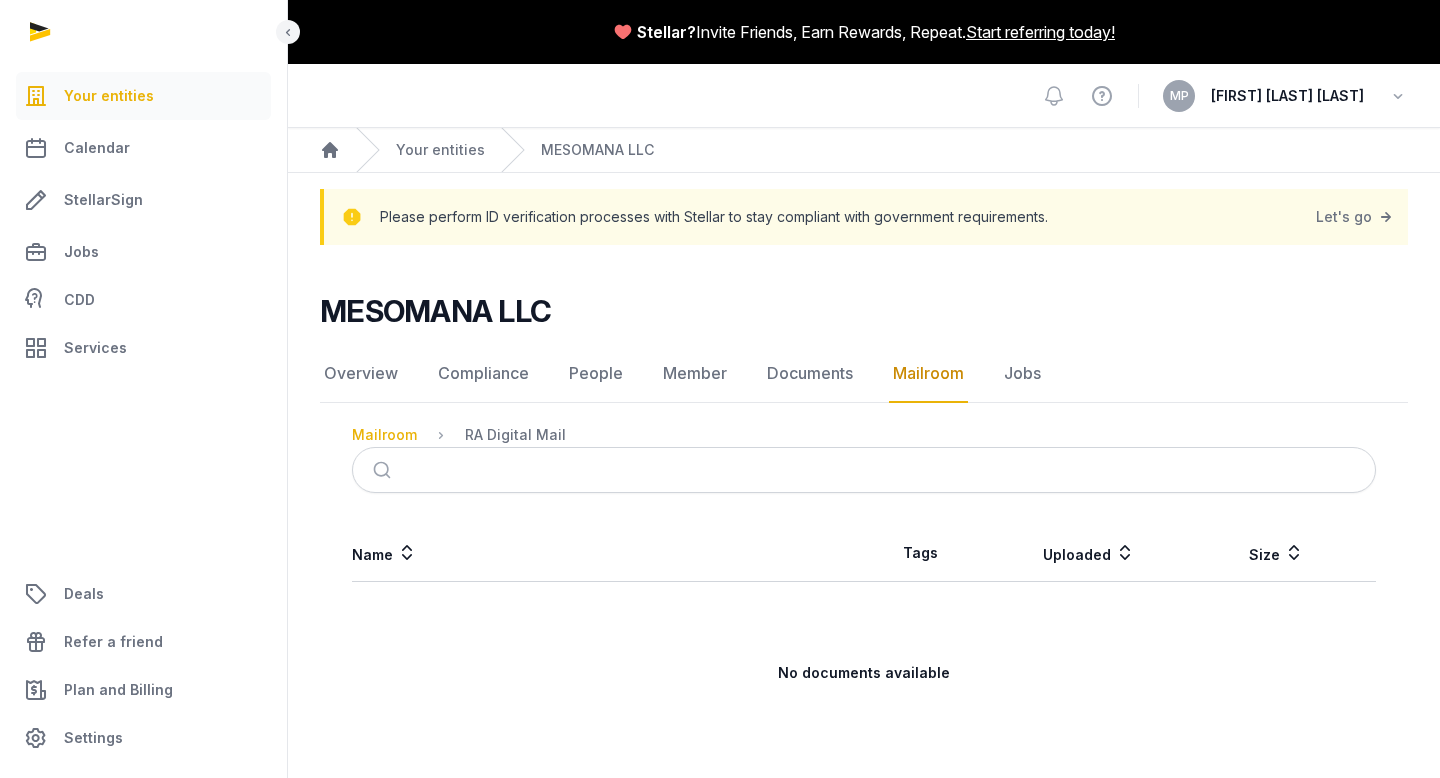 click on "Mailroom" at bounding box center (384, 435) 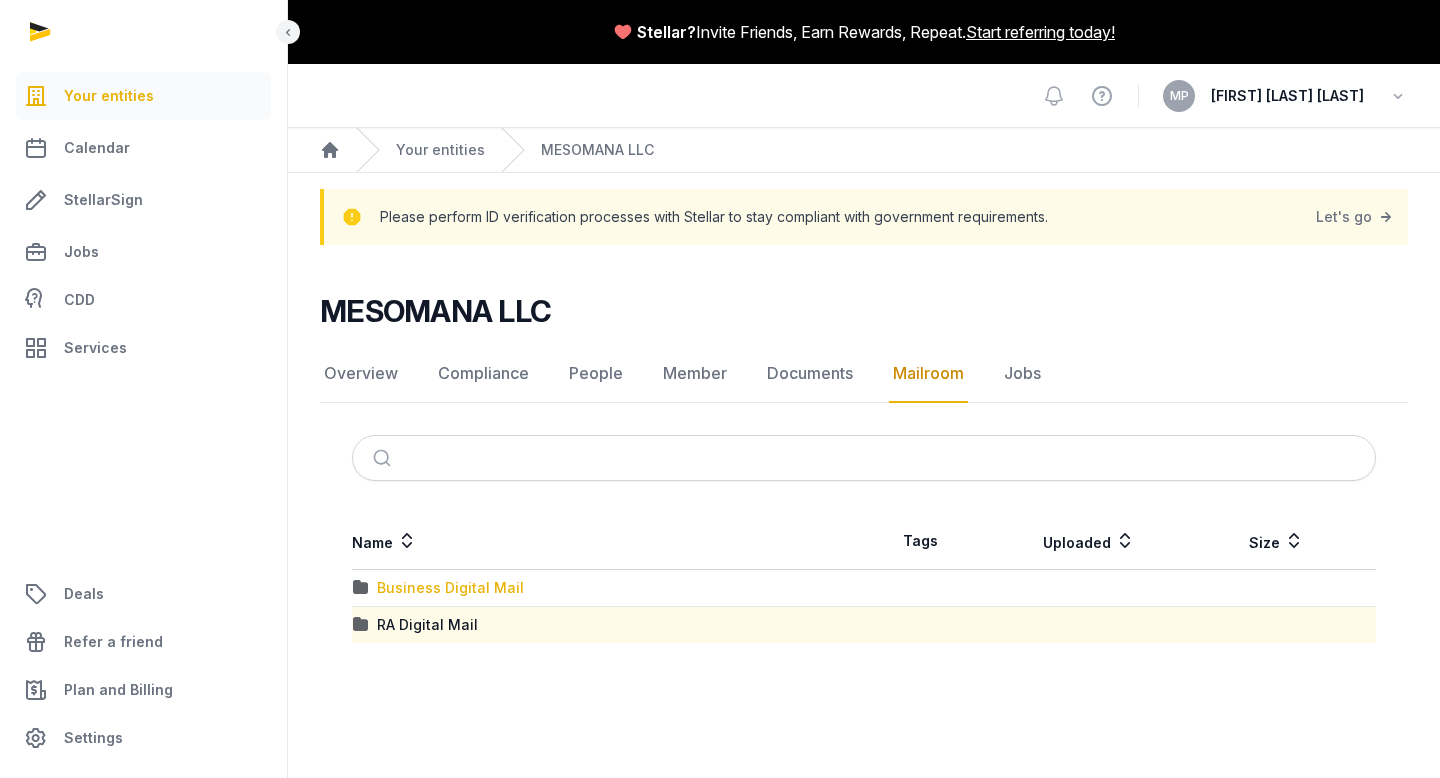 click on "Business Digital Mail" at bounding box center (450, 588) 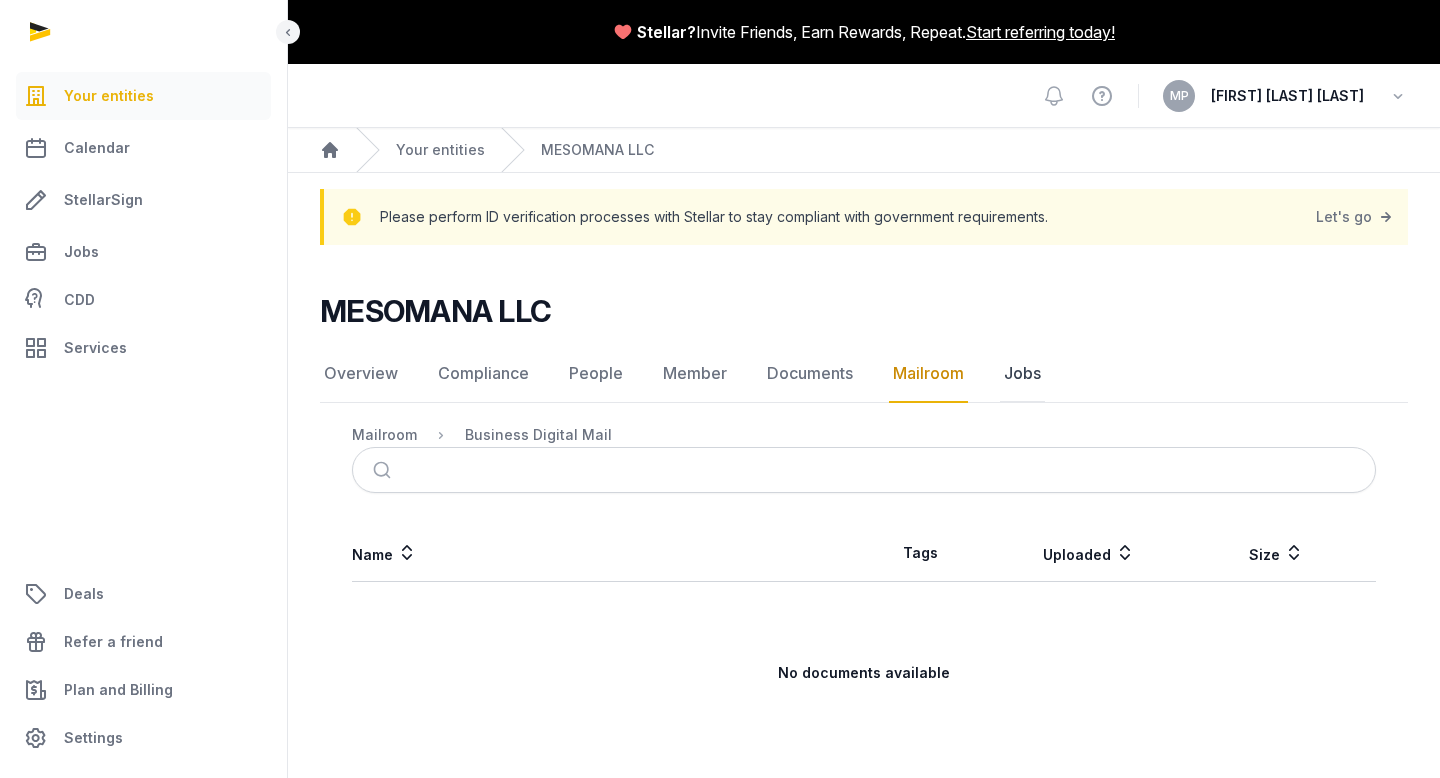 click on "Jobs" 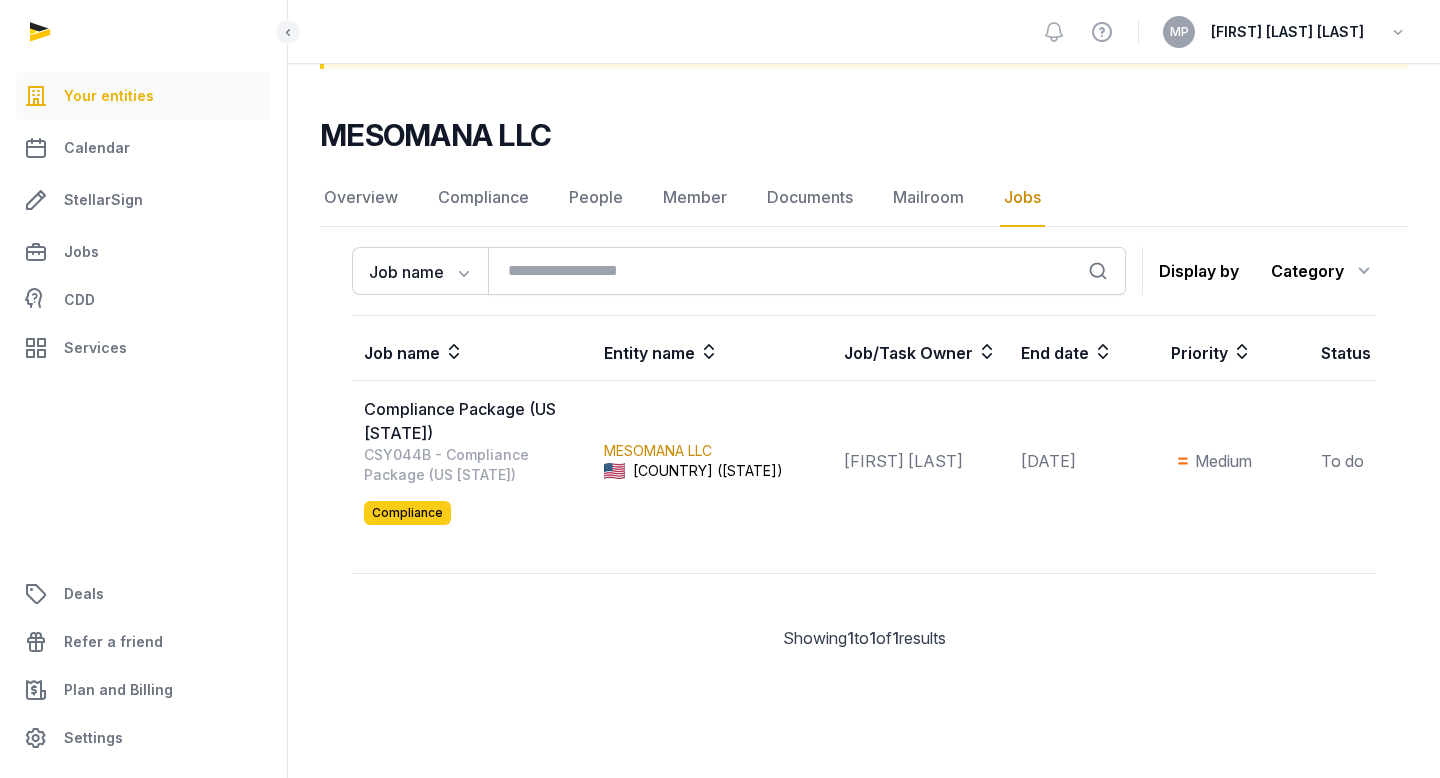 scroll, scrollTop: 213, scrollLeft: 0, axis: vertical 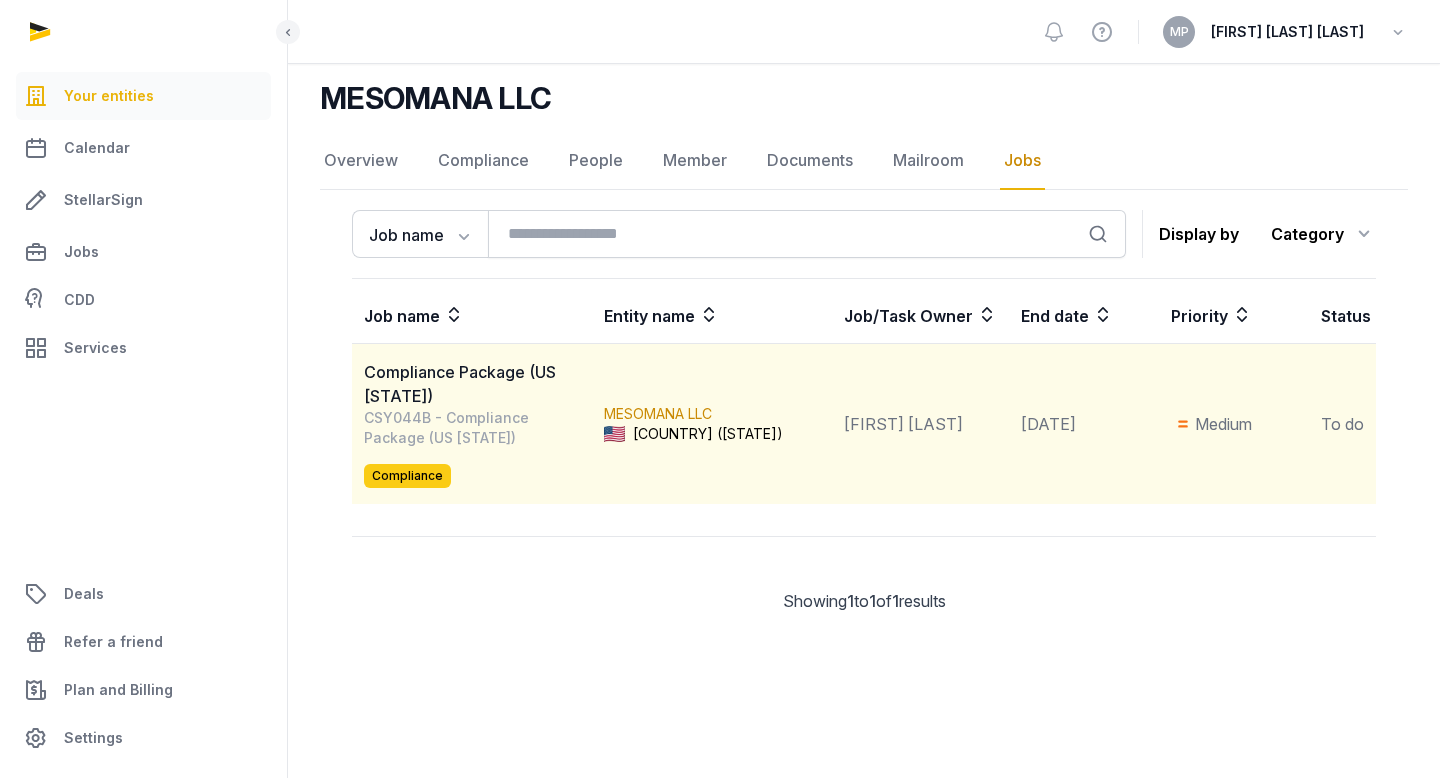 click on "Compliance Package (US [STATE])" at bounding box center [477, 384] 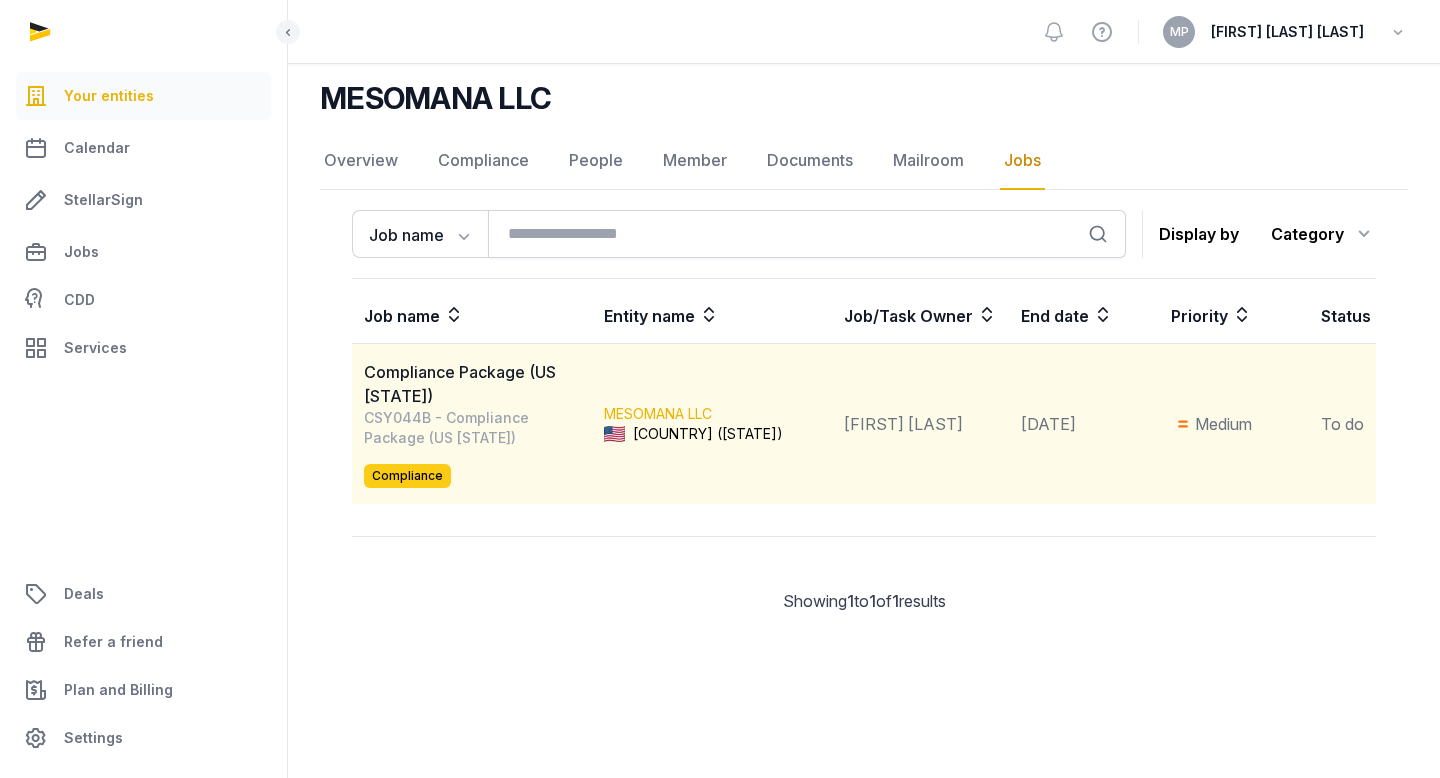 click on "MESOMANA LLC" at bounding box center [658, 413] 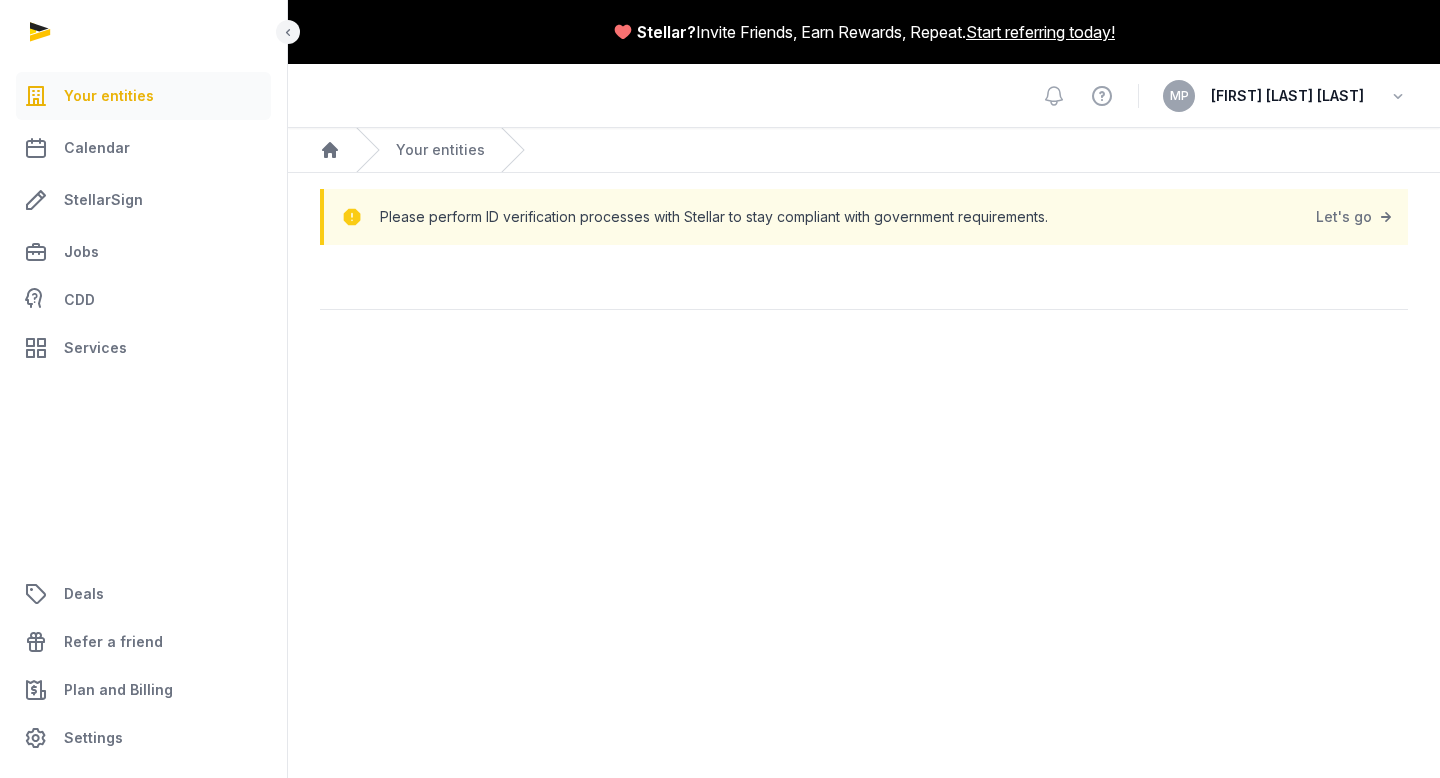 scroll, scrollTop: 0, scrollLeft: 0, axis: both 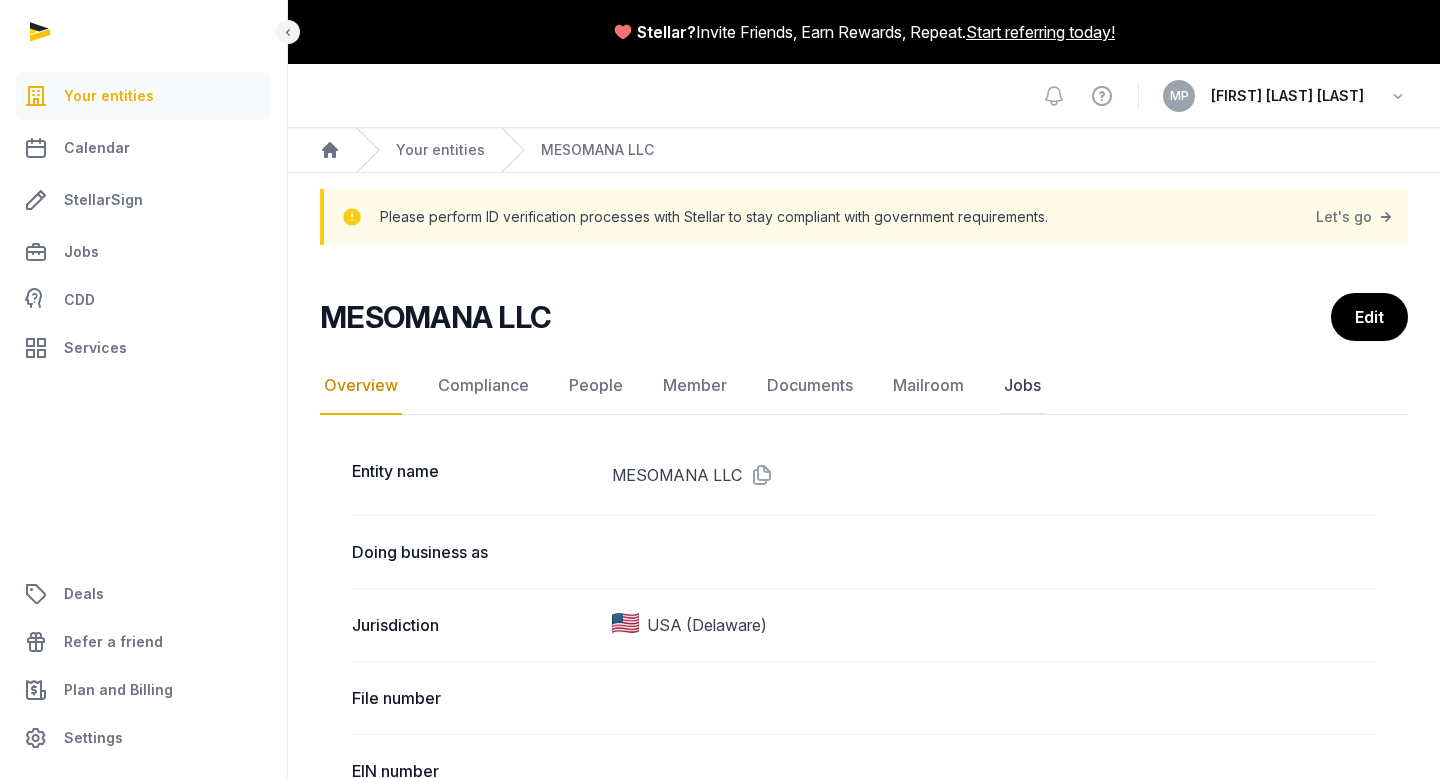 click on "Jobs" 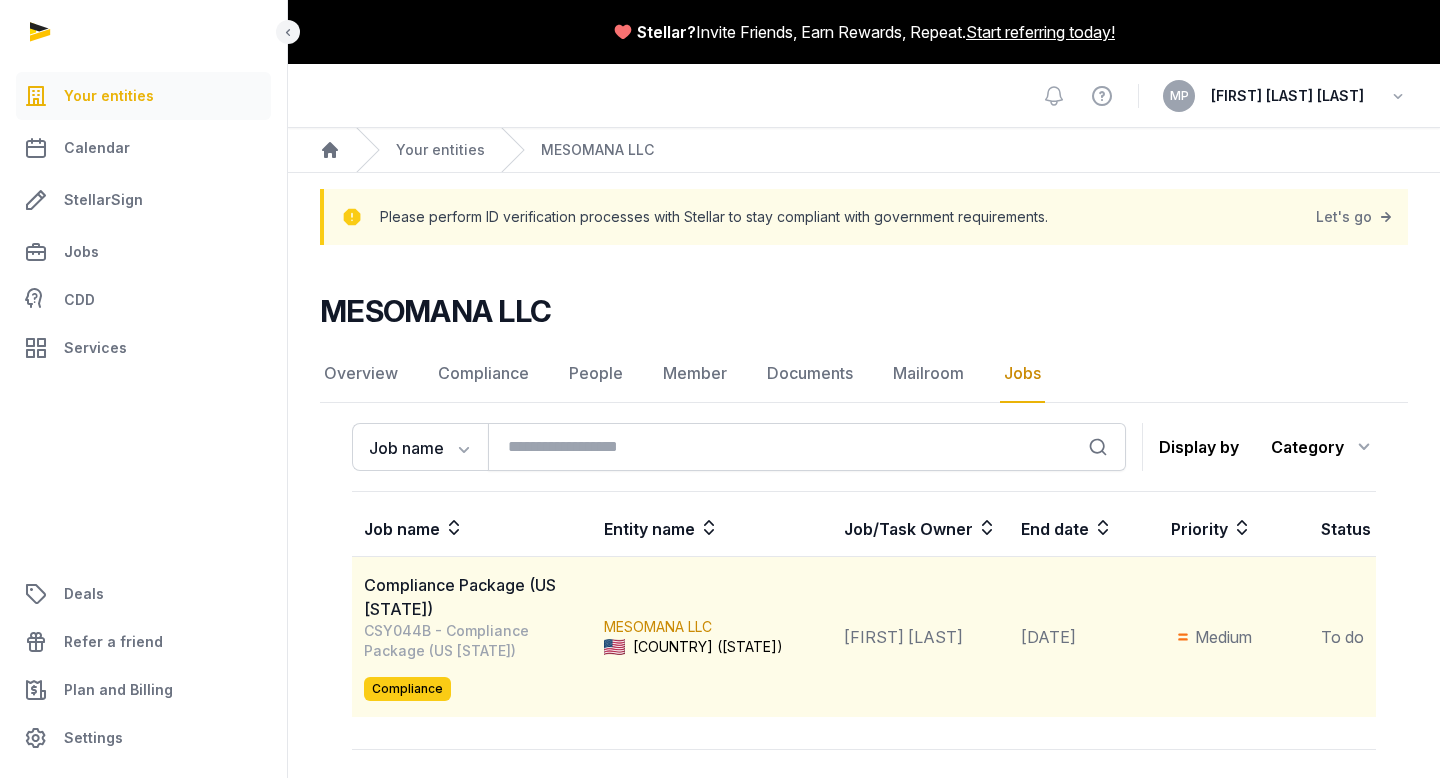 scroll, scrollTop: 132, scrollLeft: 0, axis: vertical 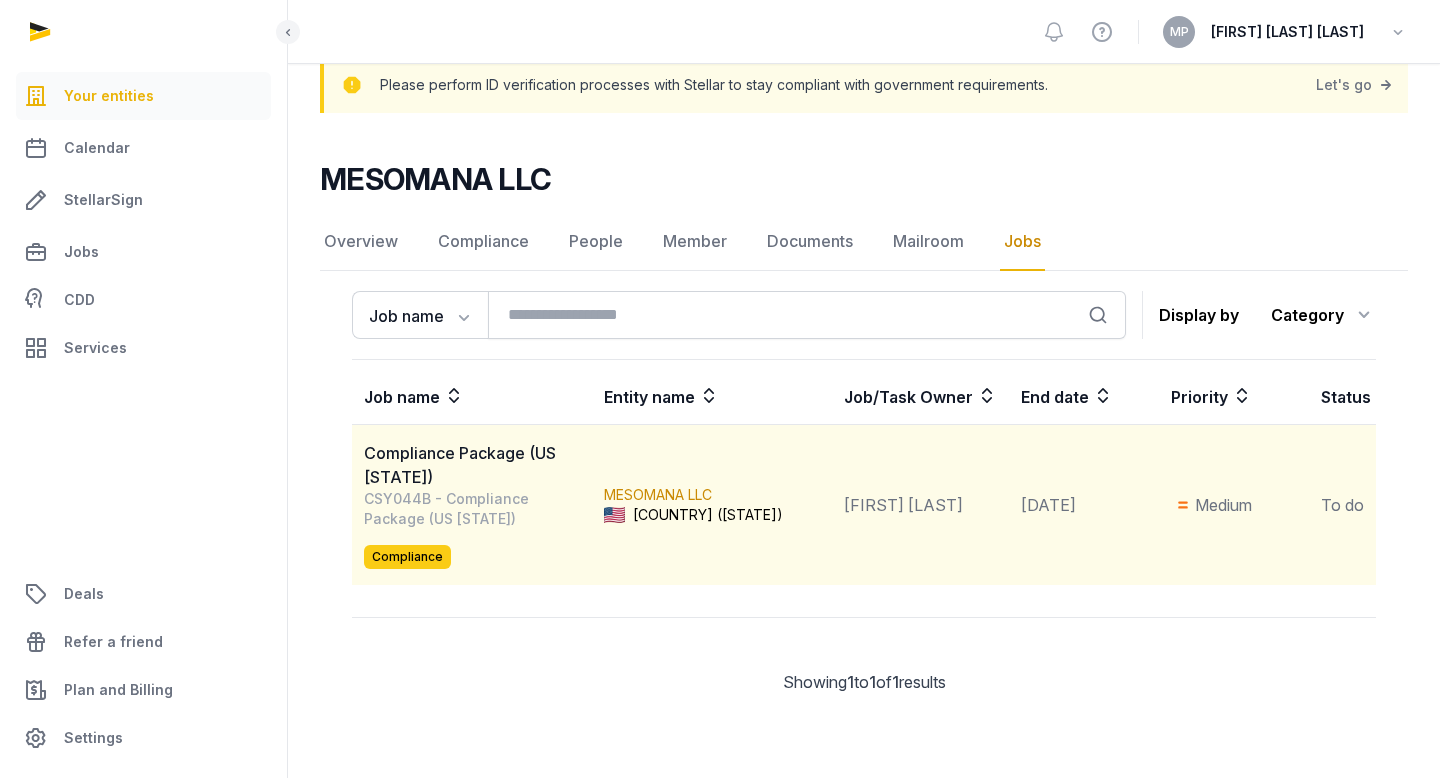 click on "MESOMANA LLC [COUNTRY]
([STATE])" 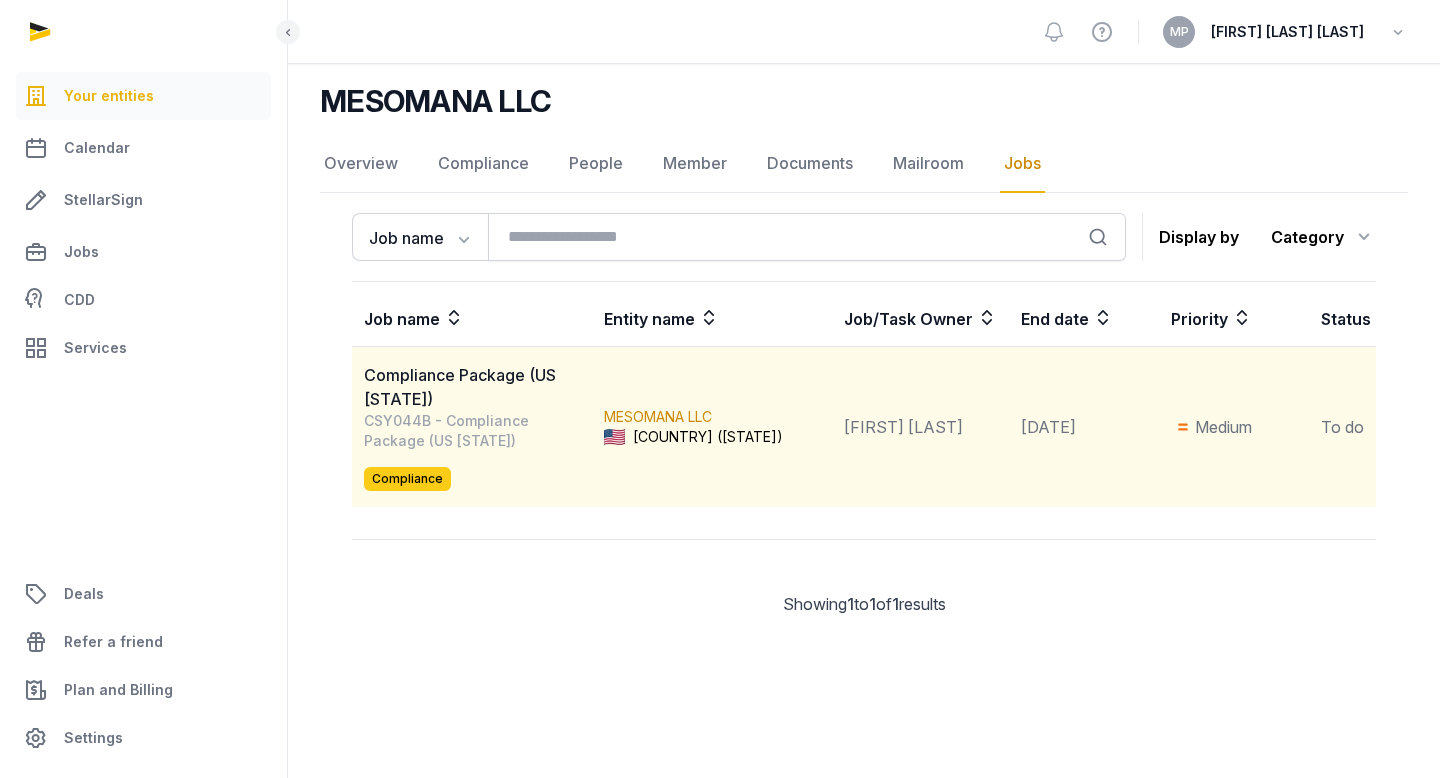 scroll, scrollTop: 213, scrollLeft: 0, axis: vertical 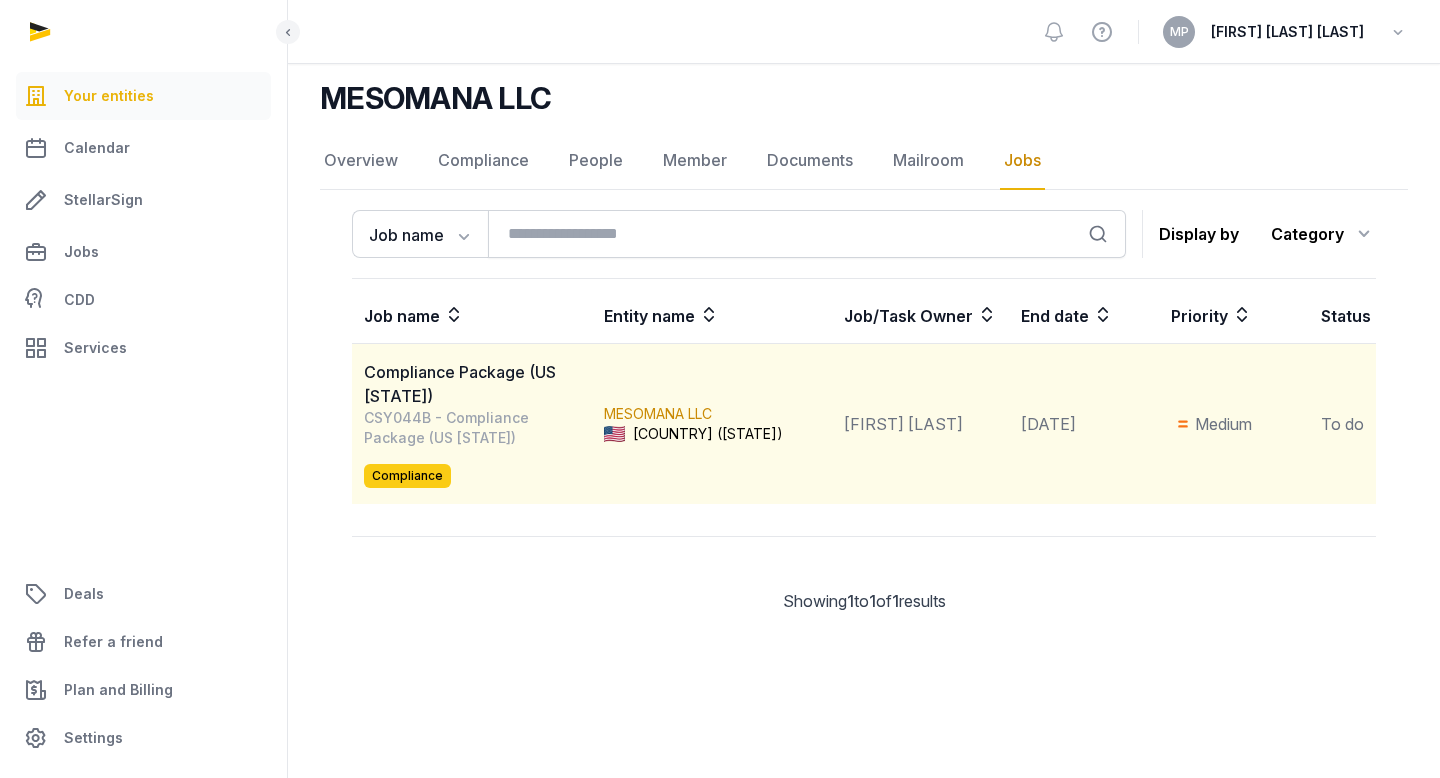 click on "CSY044B - Compliance Package (US [STATE]) Compliance" 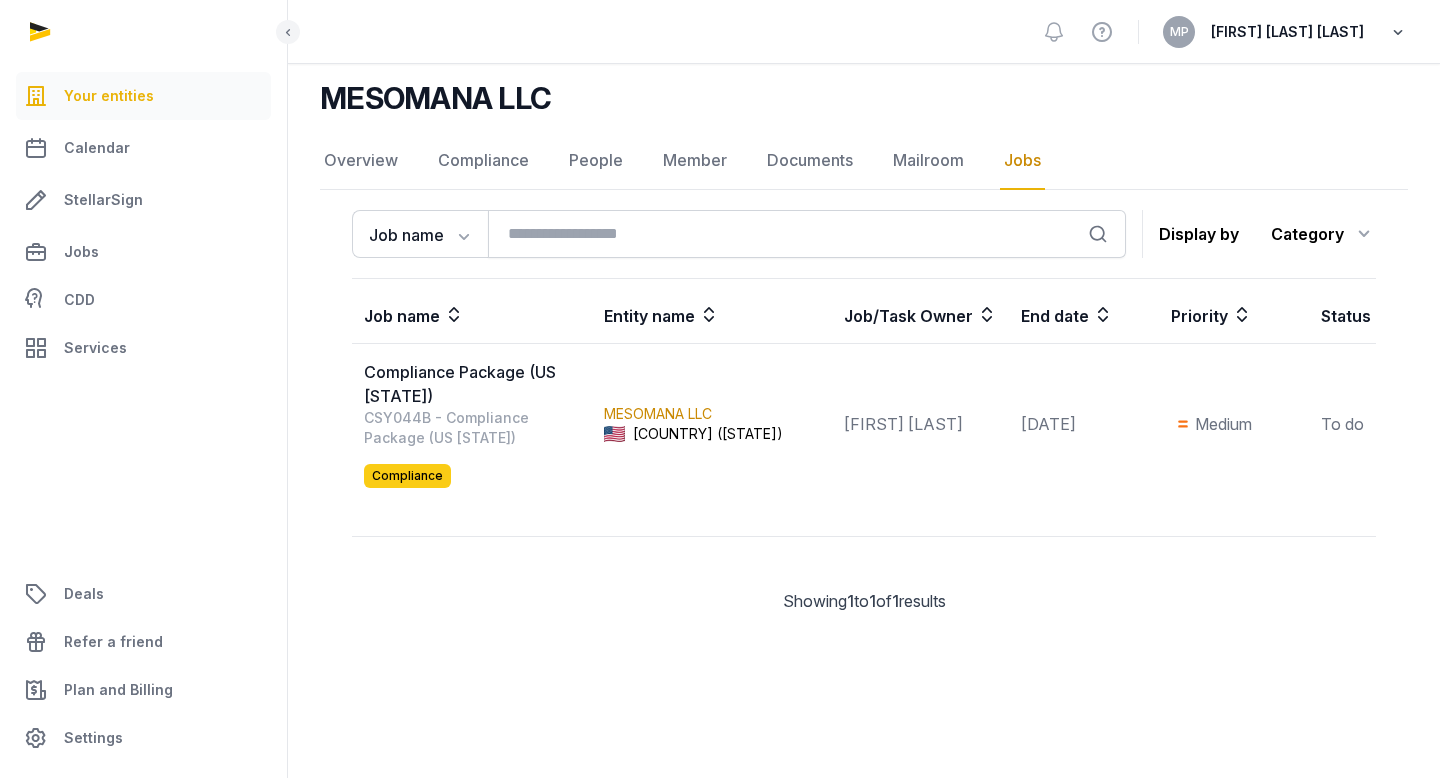 click at bounding box center (1398, 32) 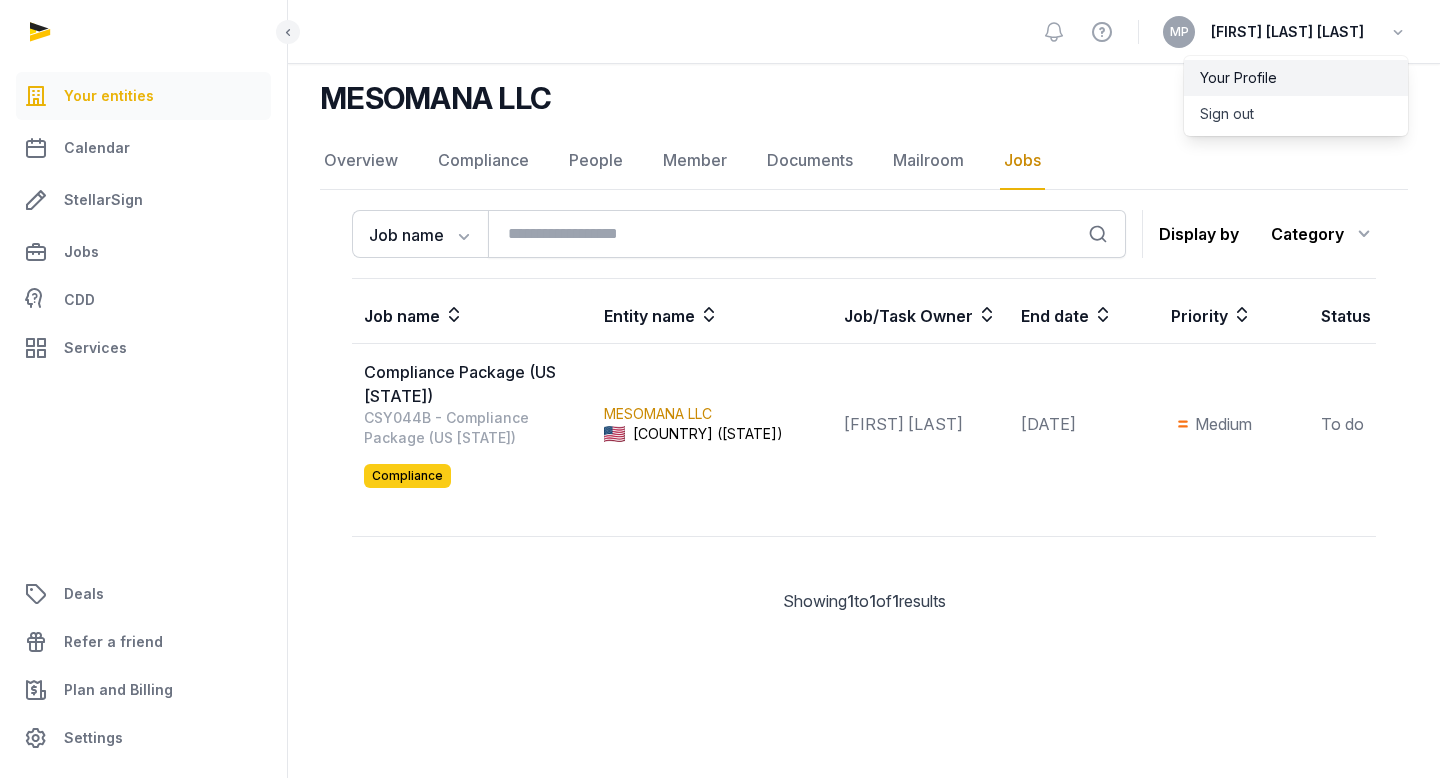 click on "Your Profile" at bounding box center [1296, 78] 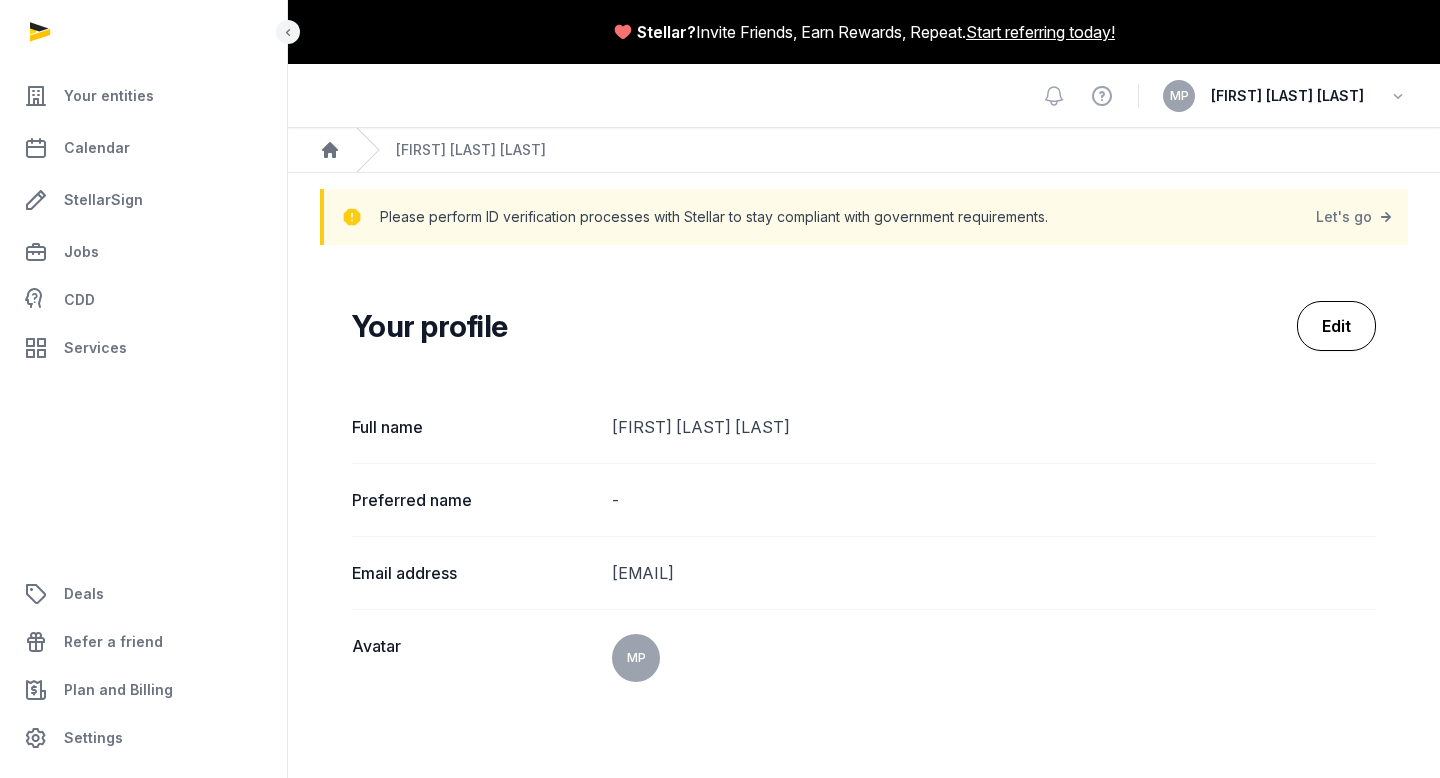 click on "Edit" at bounding box center (1336, 326) 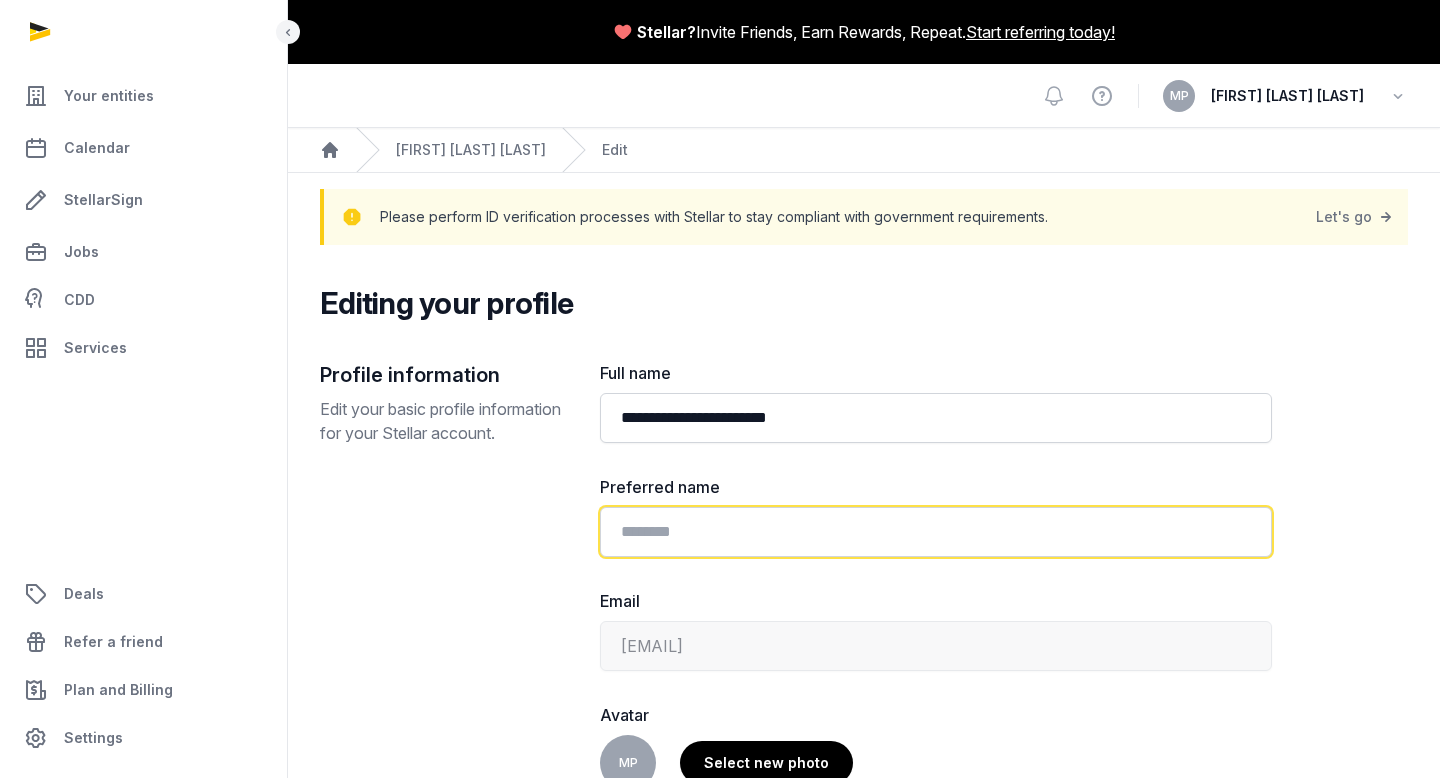 click 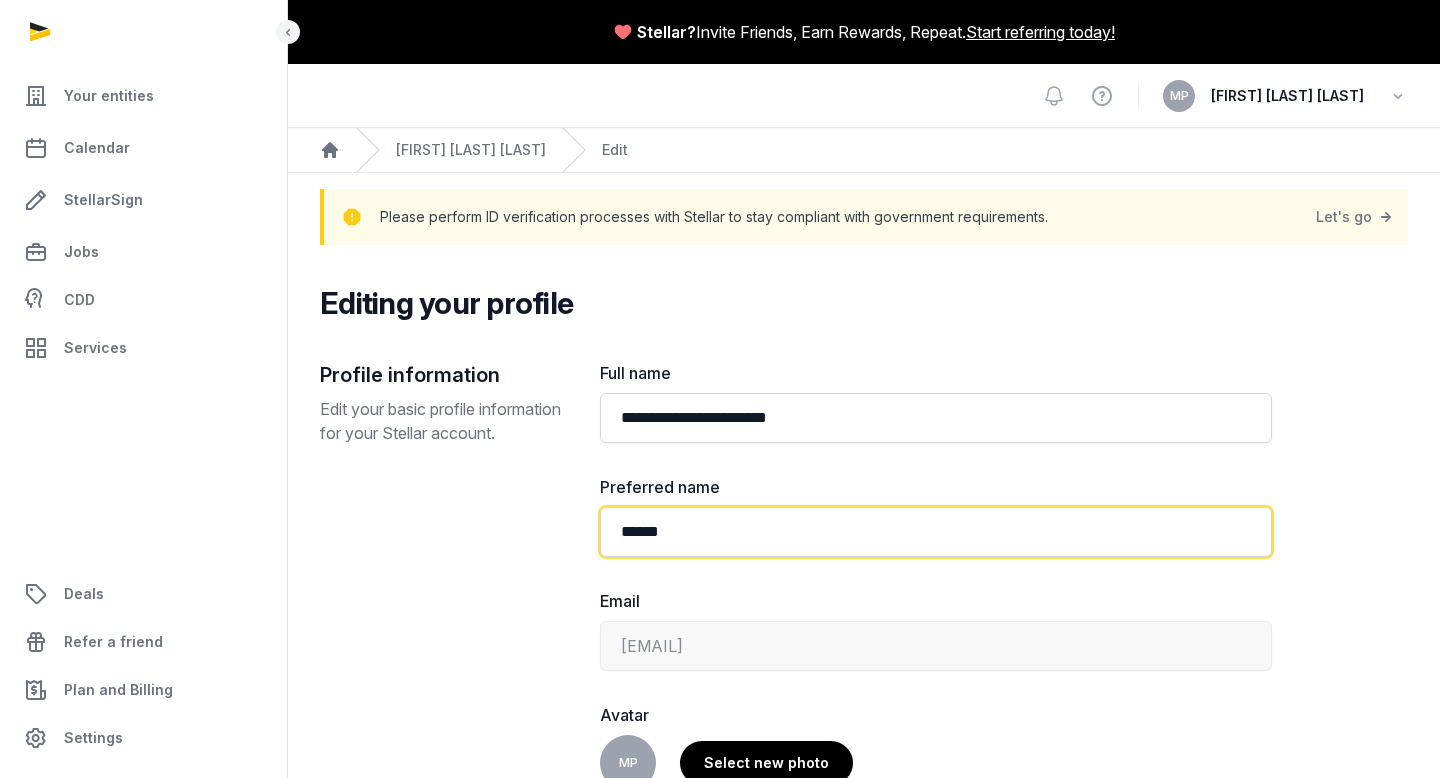 type on "******" 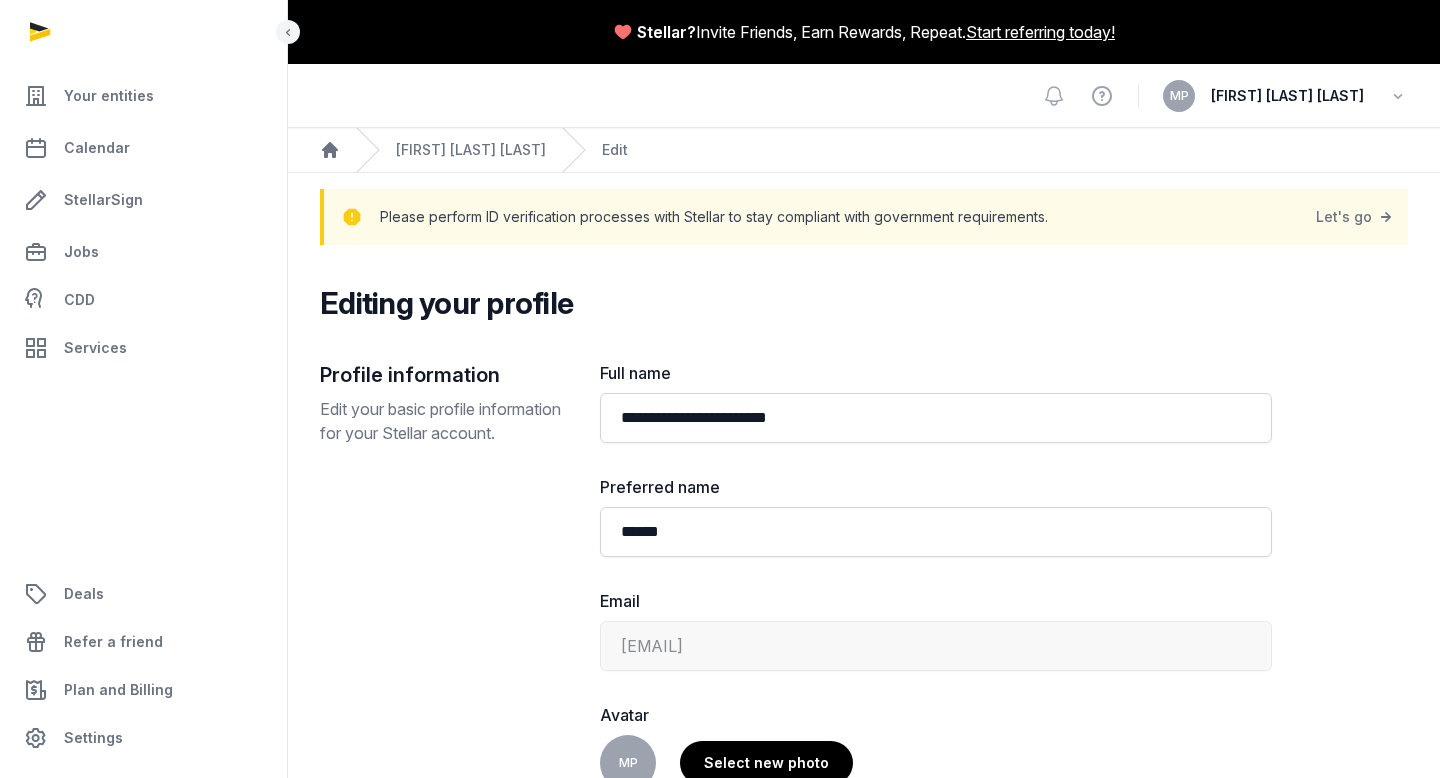click on "[PROFILE_INFO] [PROFILE_INFO] [PROFILE_INFO] [PROFILE_INFO] [PROFILE_INFO]" at bounding box center (444, 576) 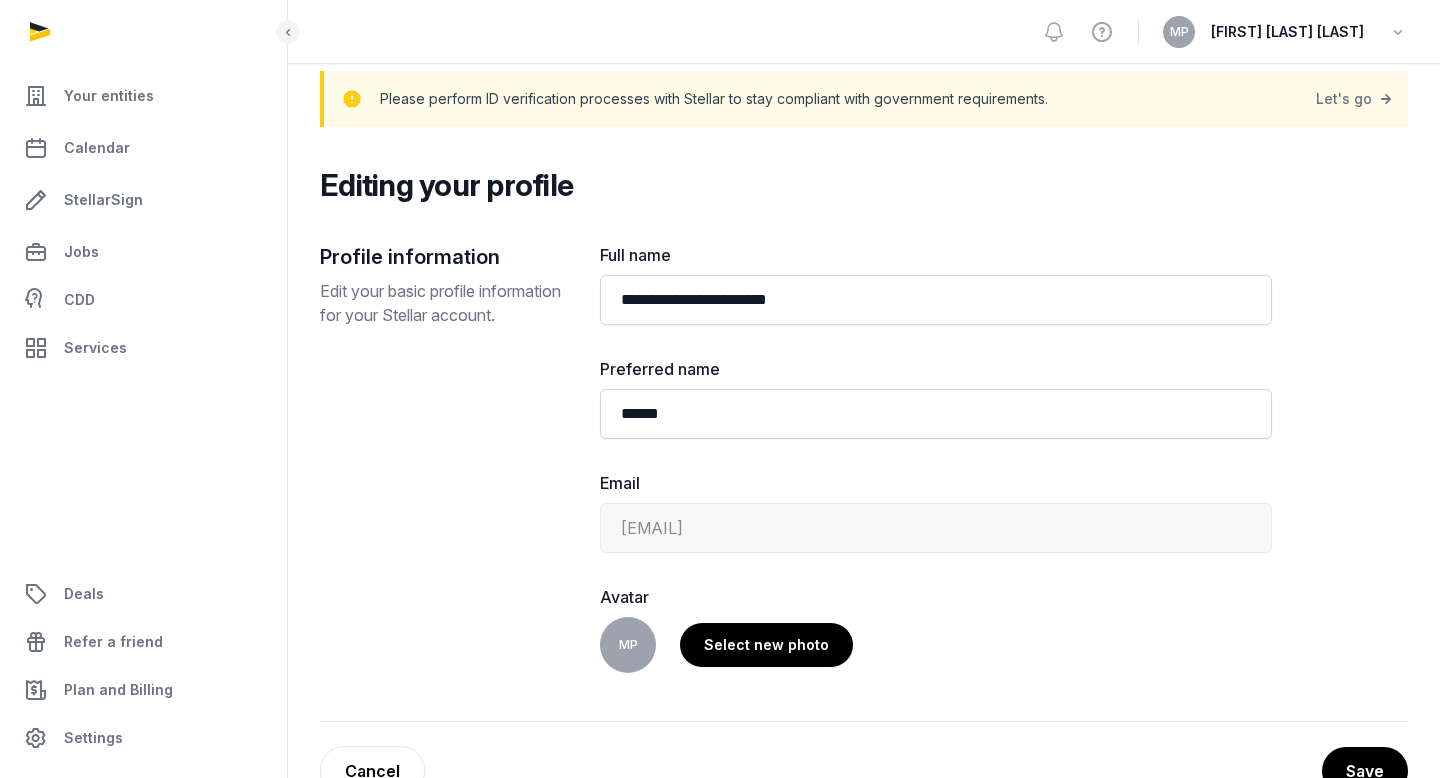 scroll, scrollTop: 176, scrollLeft: 0, axis: vertical 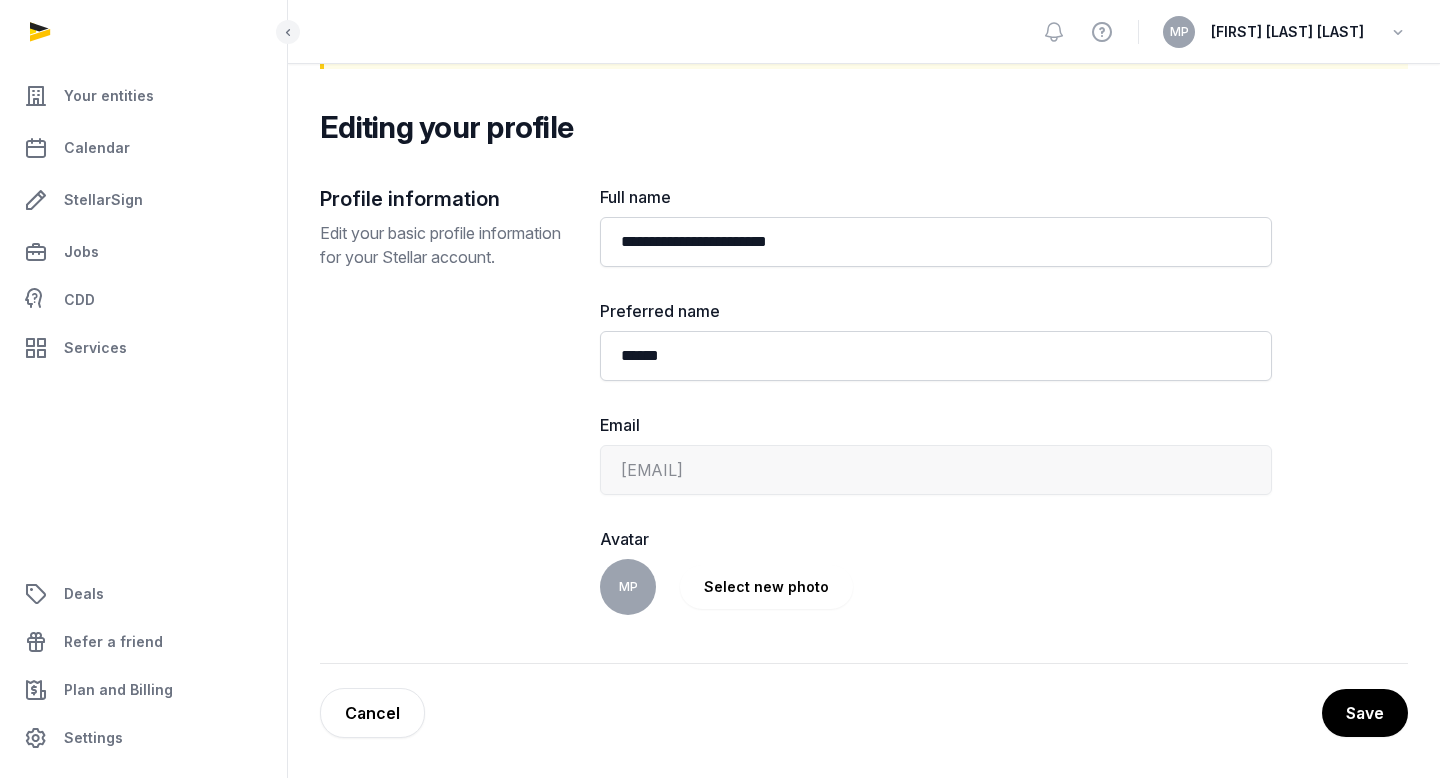 click on "Select new photo" at bounding box center [766, 587] 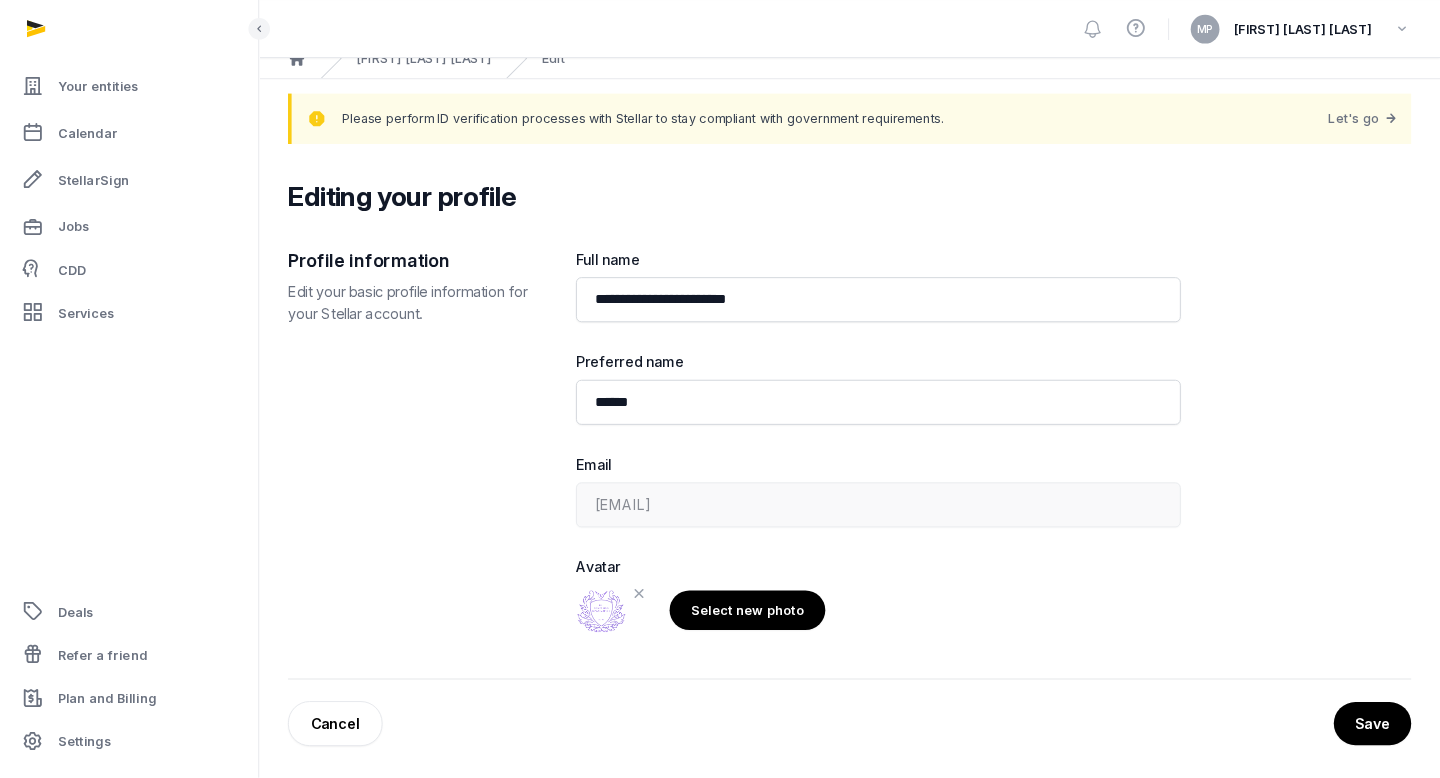 scroll, scrollTop: 0, scrollLeft: 0, axis: both 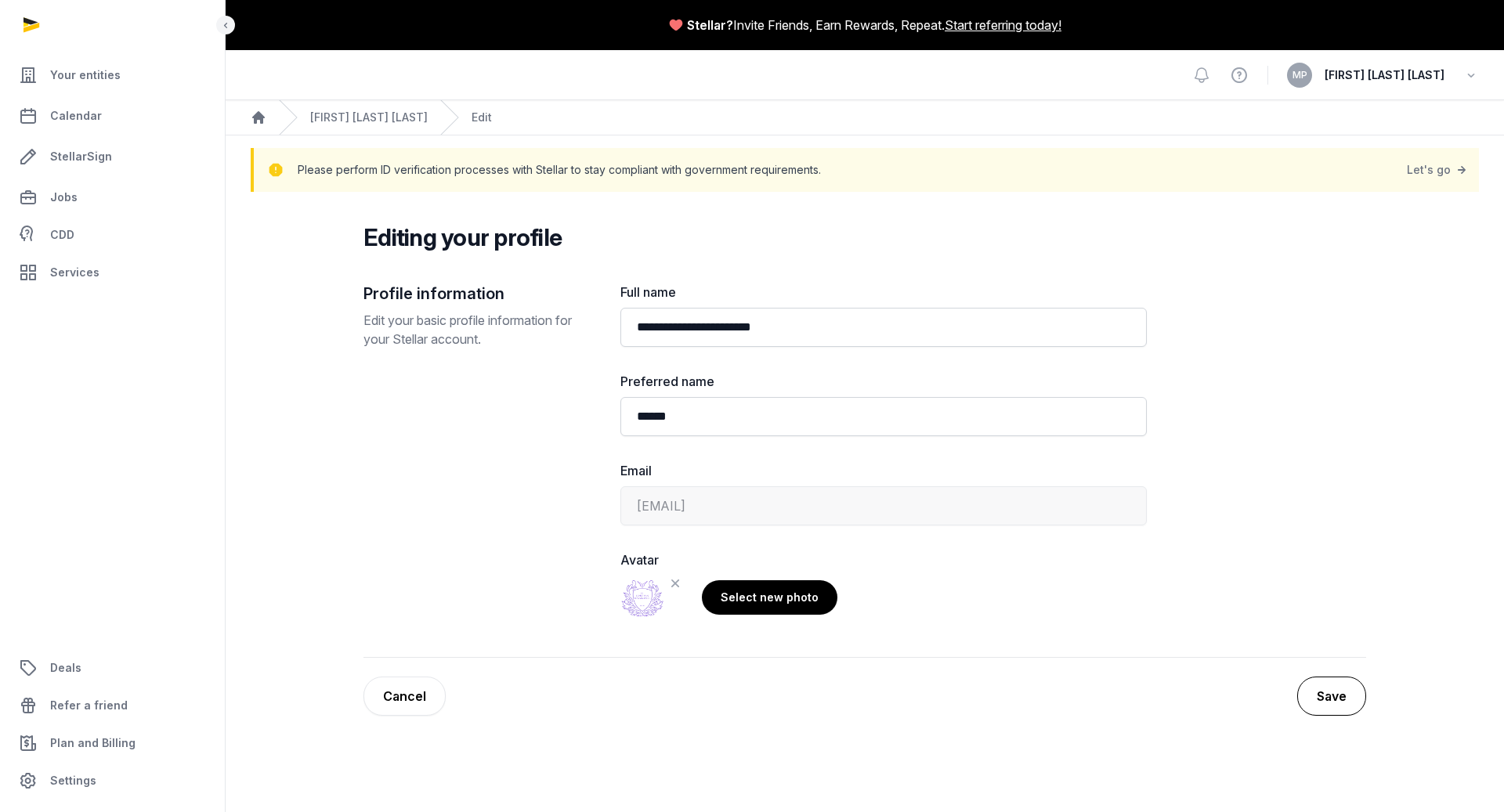 click on "Save" at bounding box center [1332, 696] 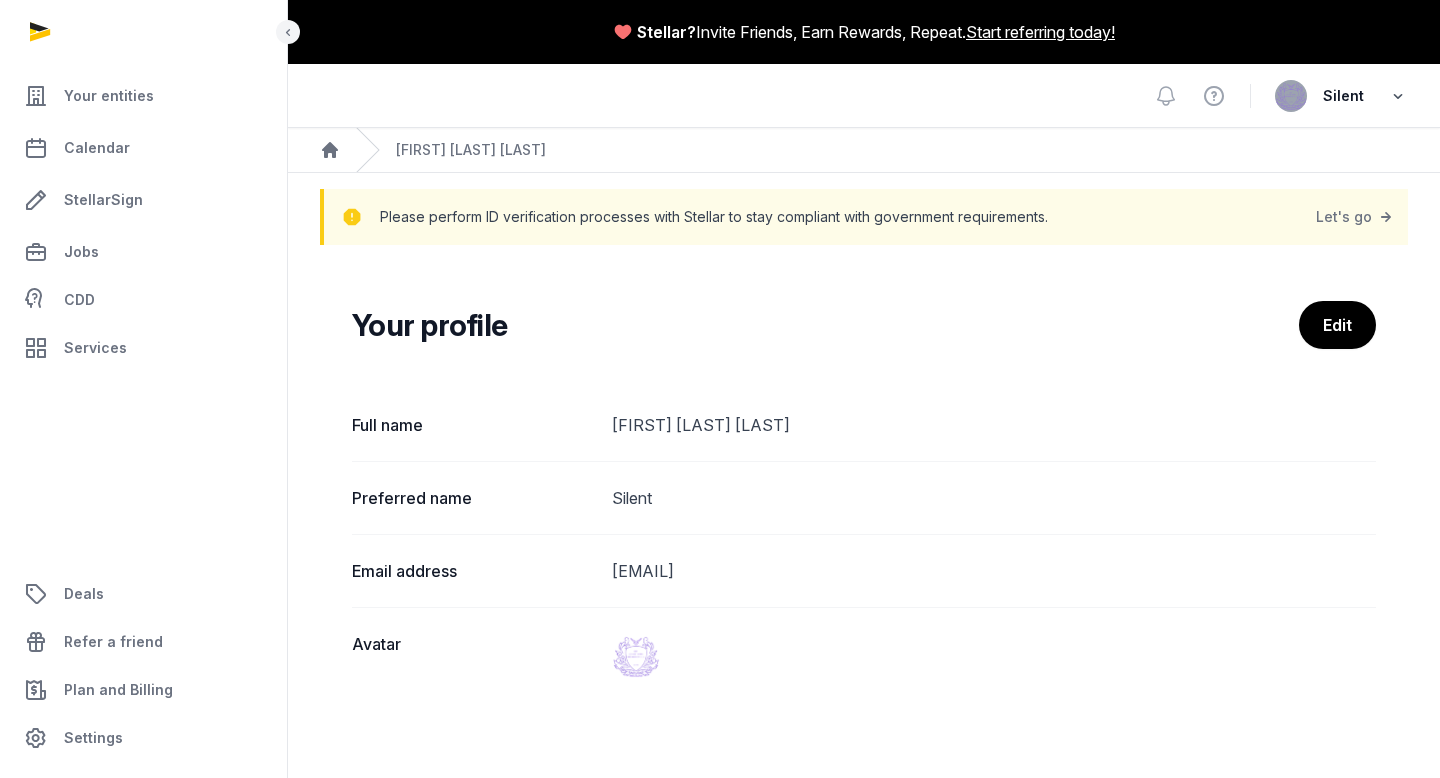 click at bounding box center (1398, 96) 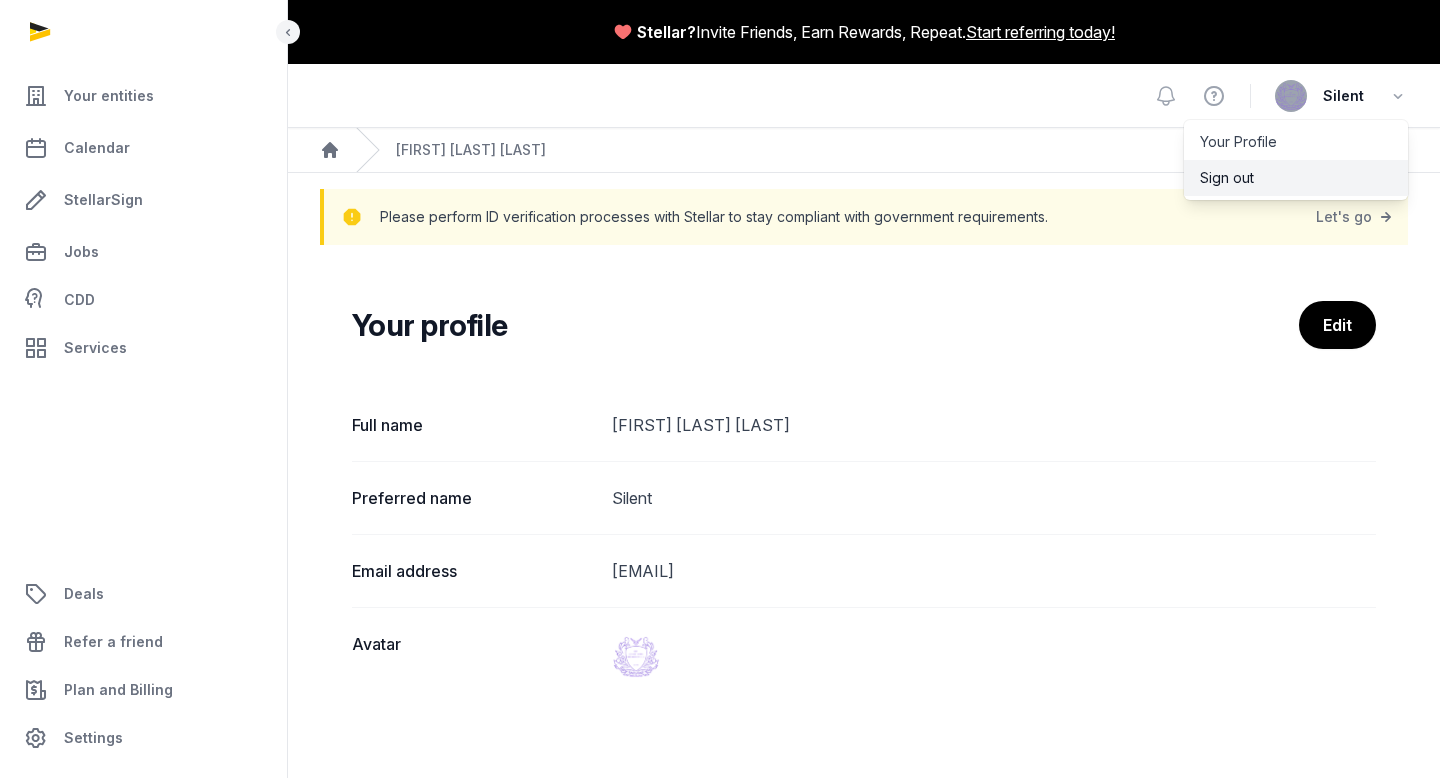 click on "Sign out" at bounding box center (1296, 178) 